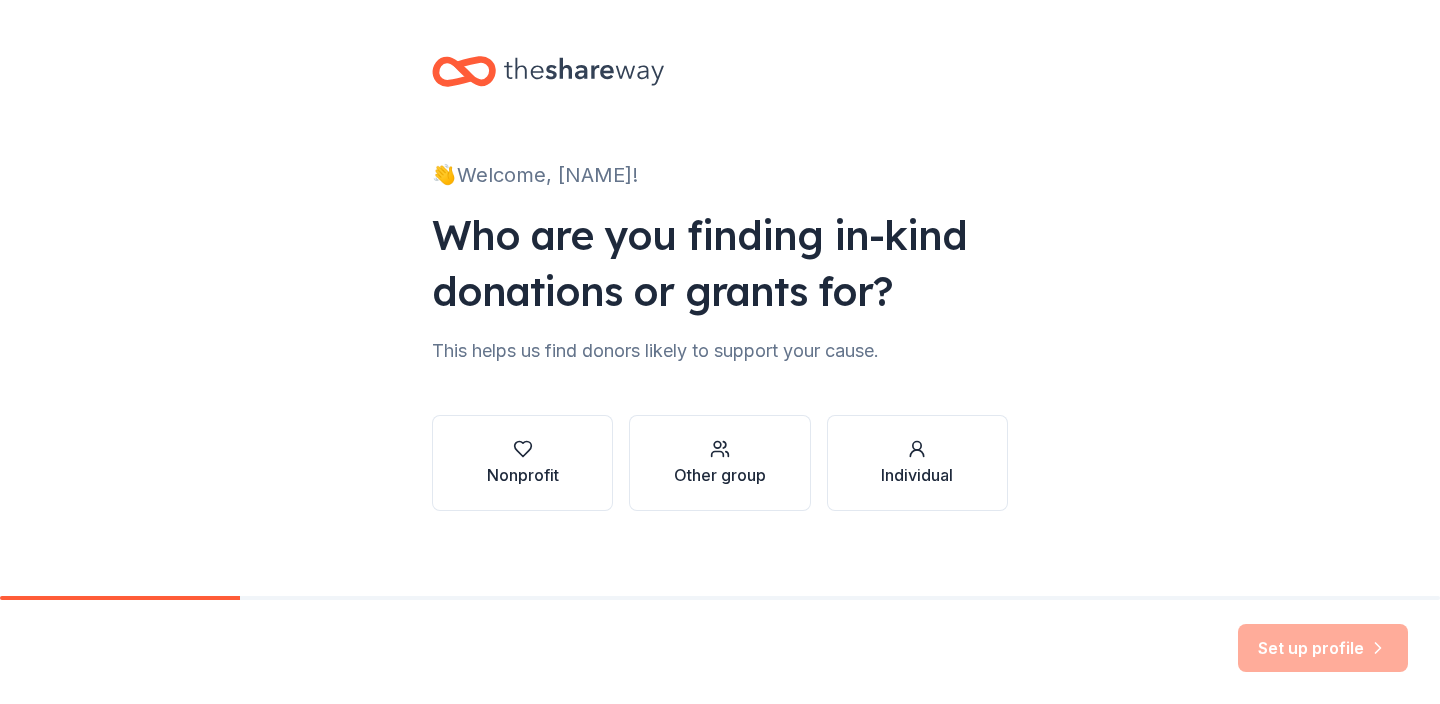 scroll, scrollTop: 0, scrollLeft: 0, axis: both 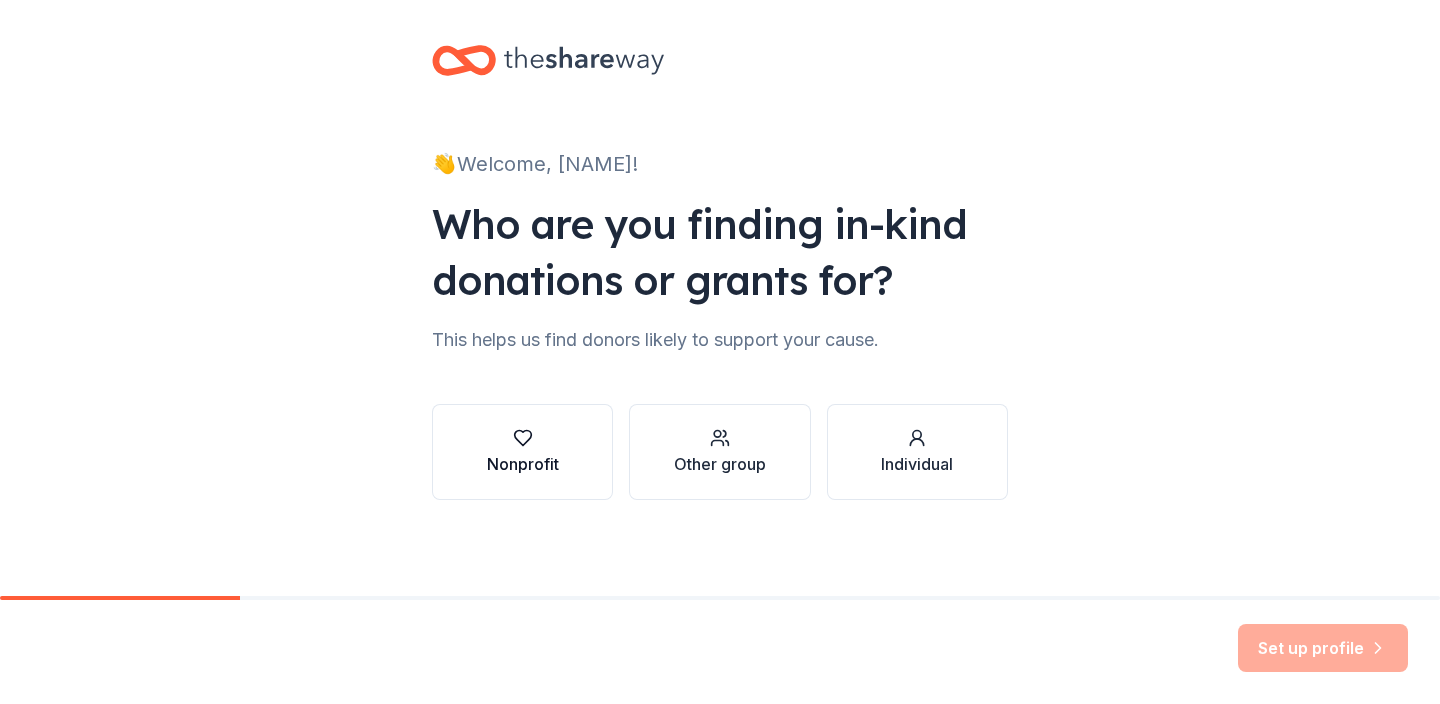 click on "Nonprofit" at bounding box center [523, 452] 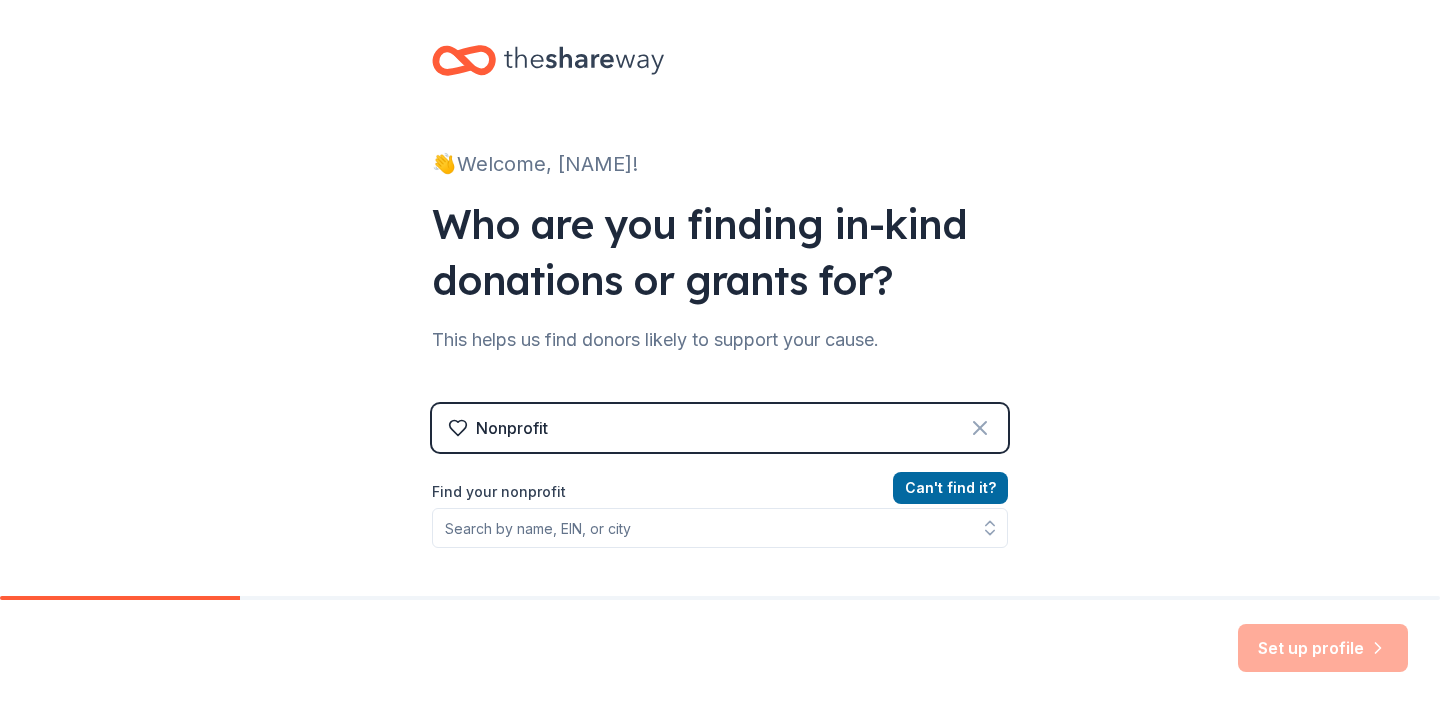 click 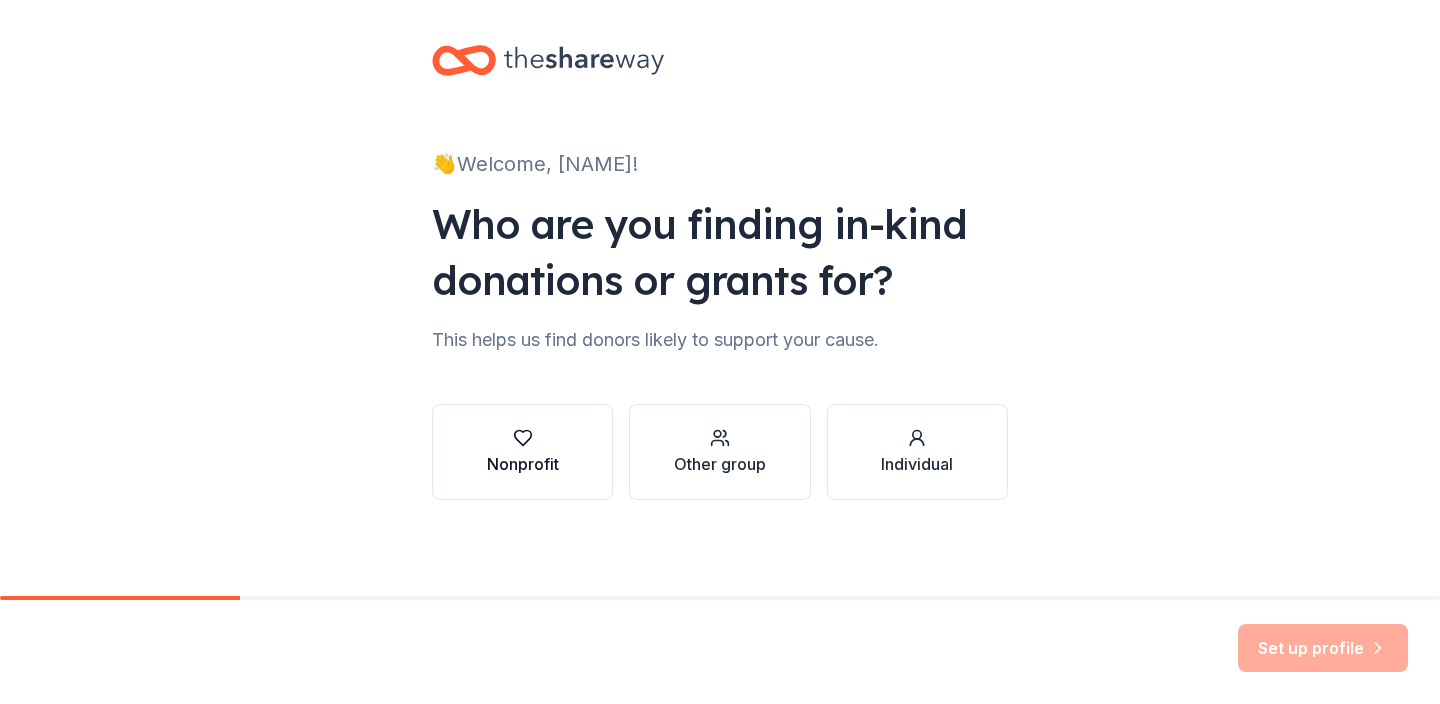 click on "Nonprofit" at bounding box center (523, 452) 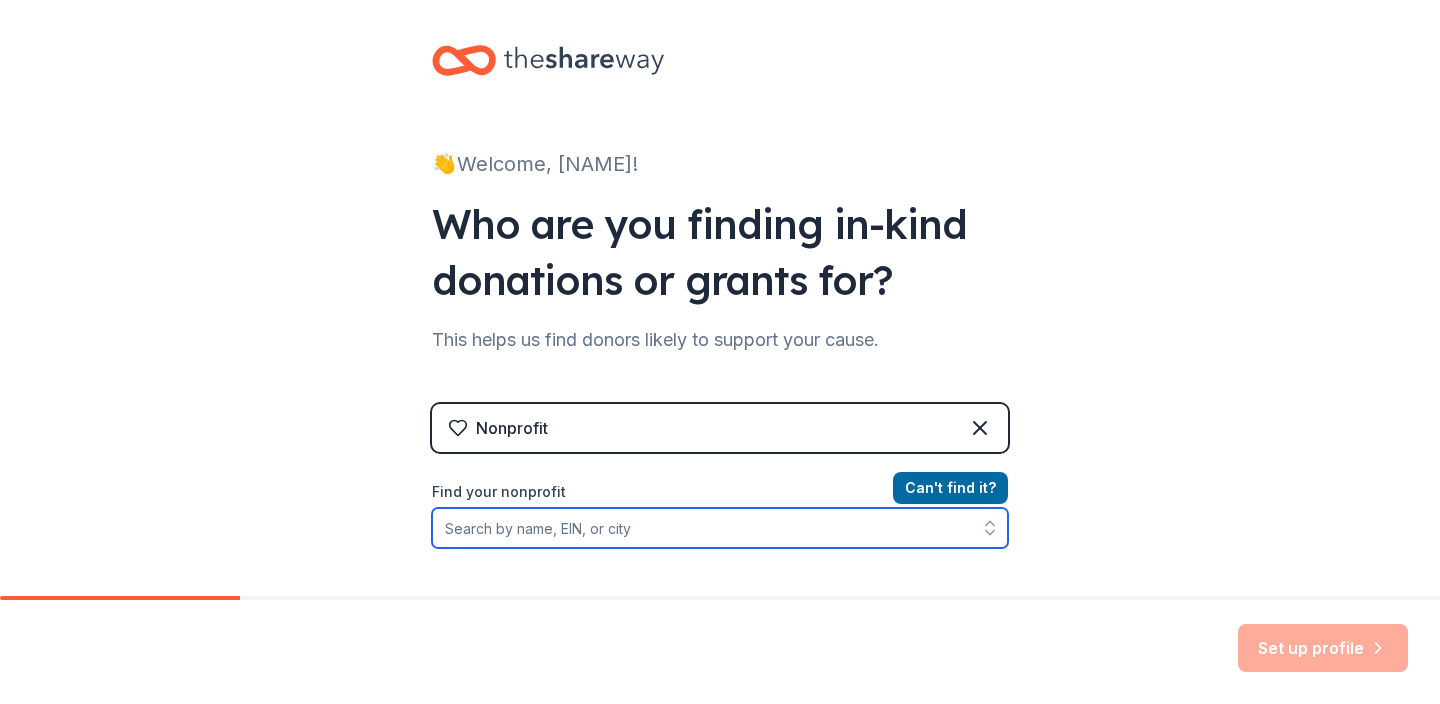click on "Find your nonprofit" at bounding box center (720, 528) 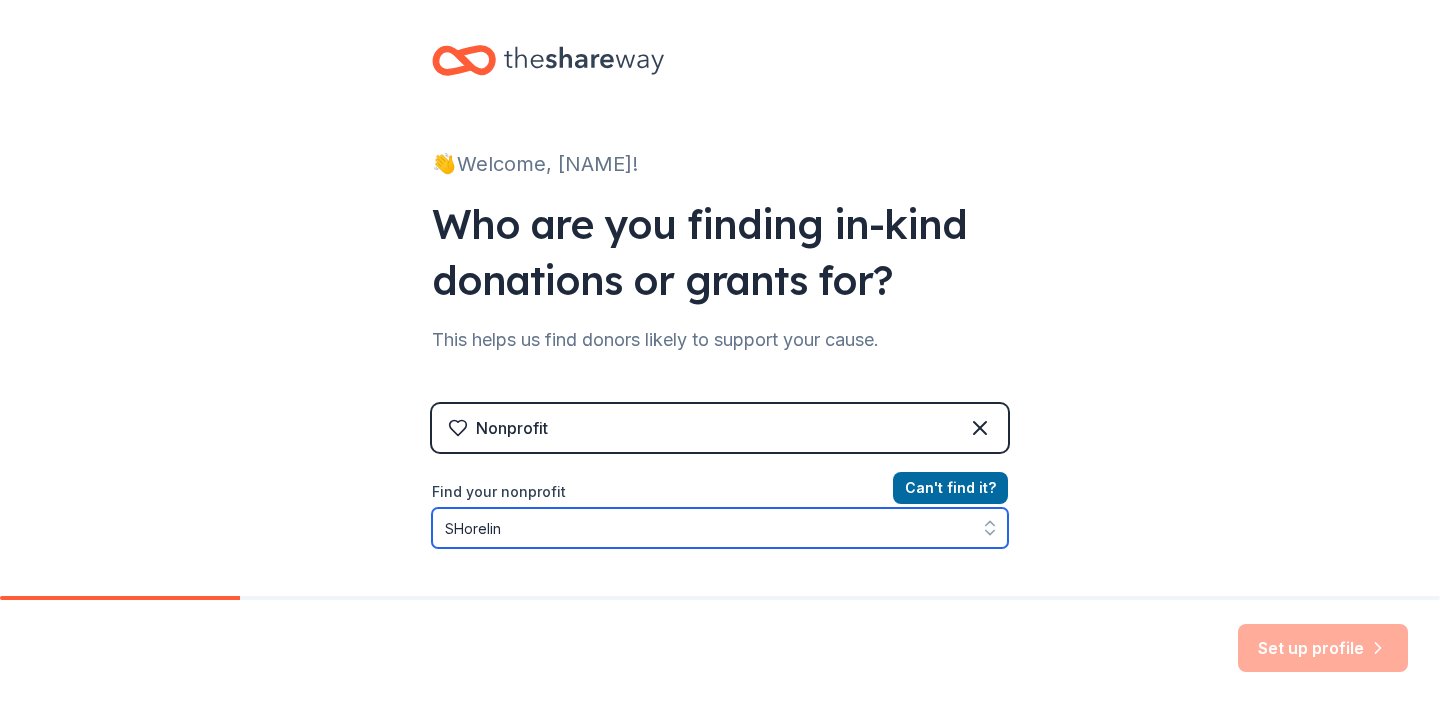 type on "SHoreline" 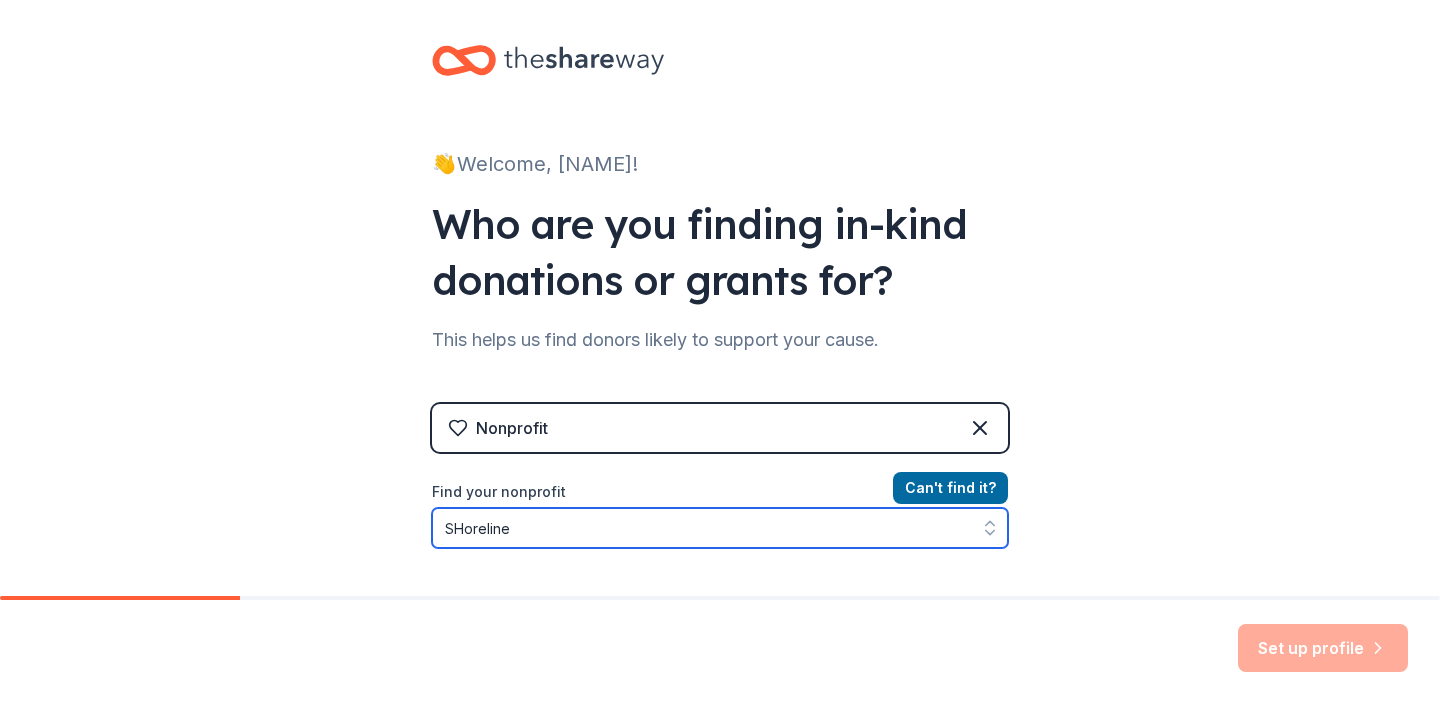 scroll, scrollTop: 63, scrollLeft: 0, axis: vertical 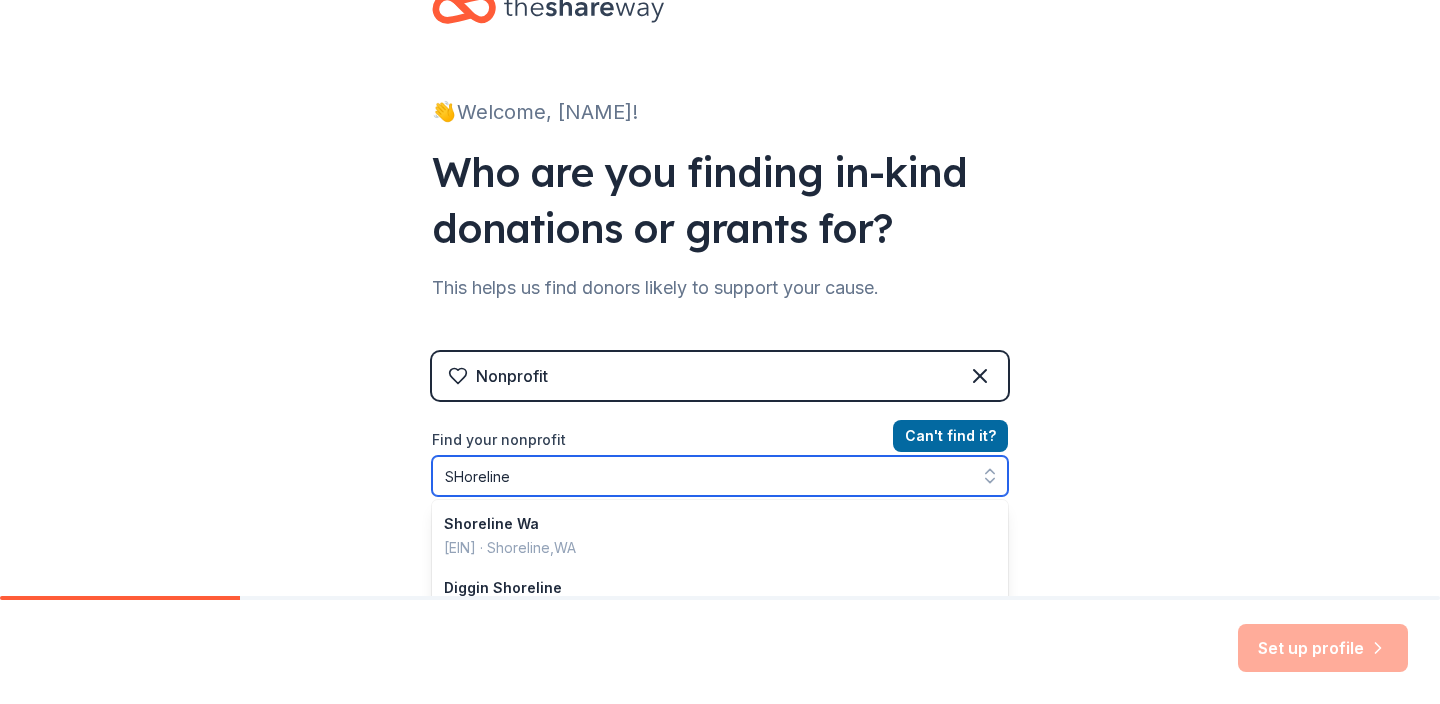 click on "SHoreline" at bounding box center [720, 476] 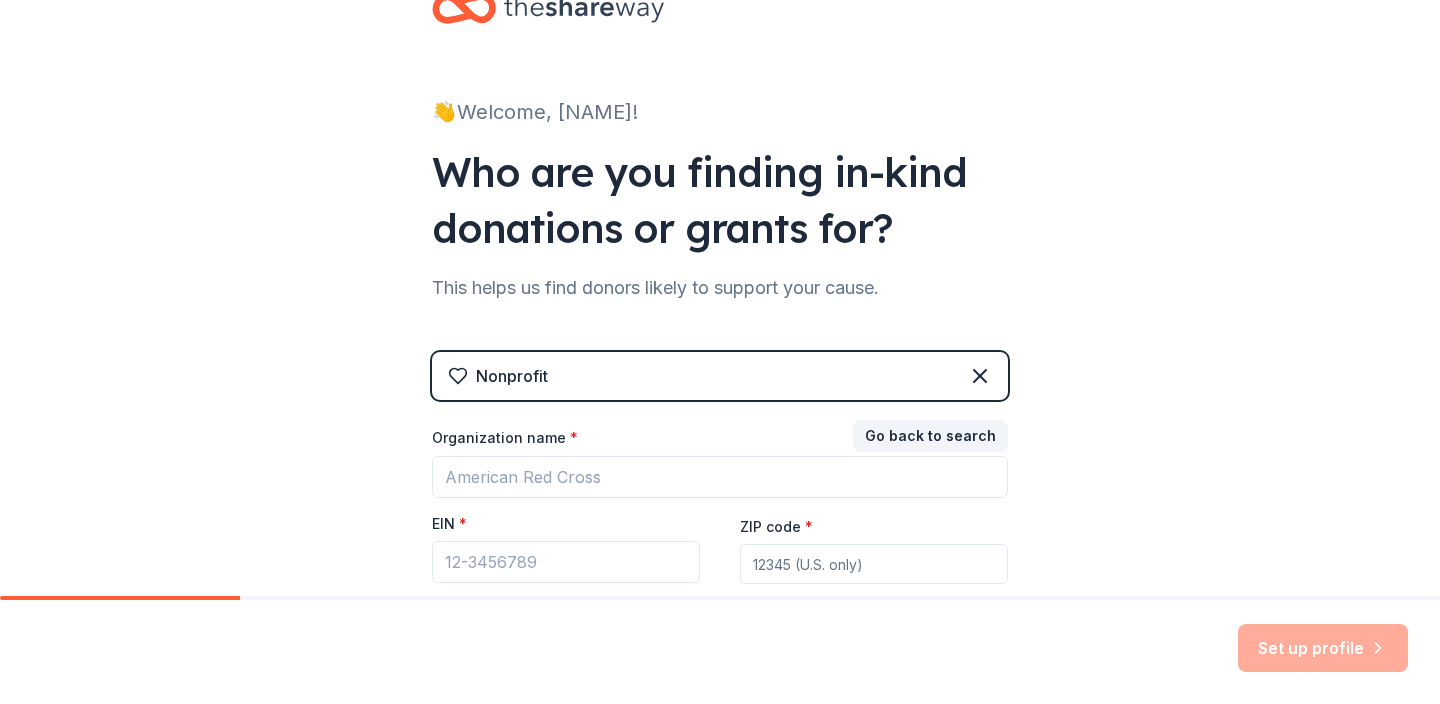 click on "👋  Welcome, [NAME]! Who are you finding in-kind donations or grants for? This helps us find donors likely to support your cause. Nonprofit Go back to search Organization name * EIN * ZIP code * Don ' t have an EIN? Register under other group." at bounding box center [720, 348] 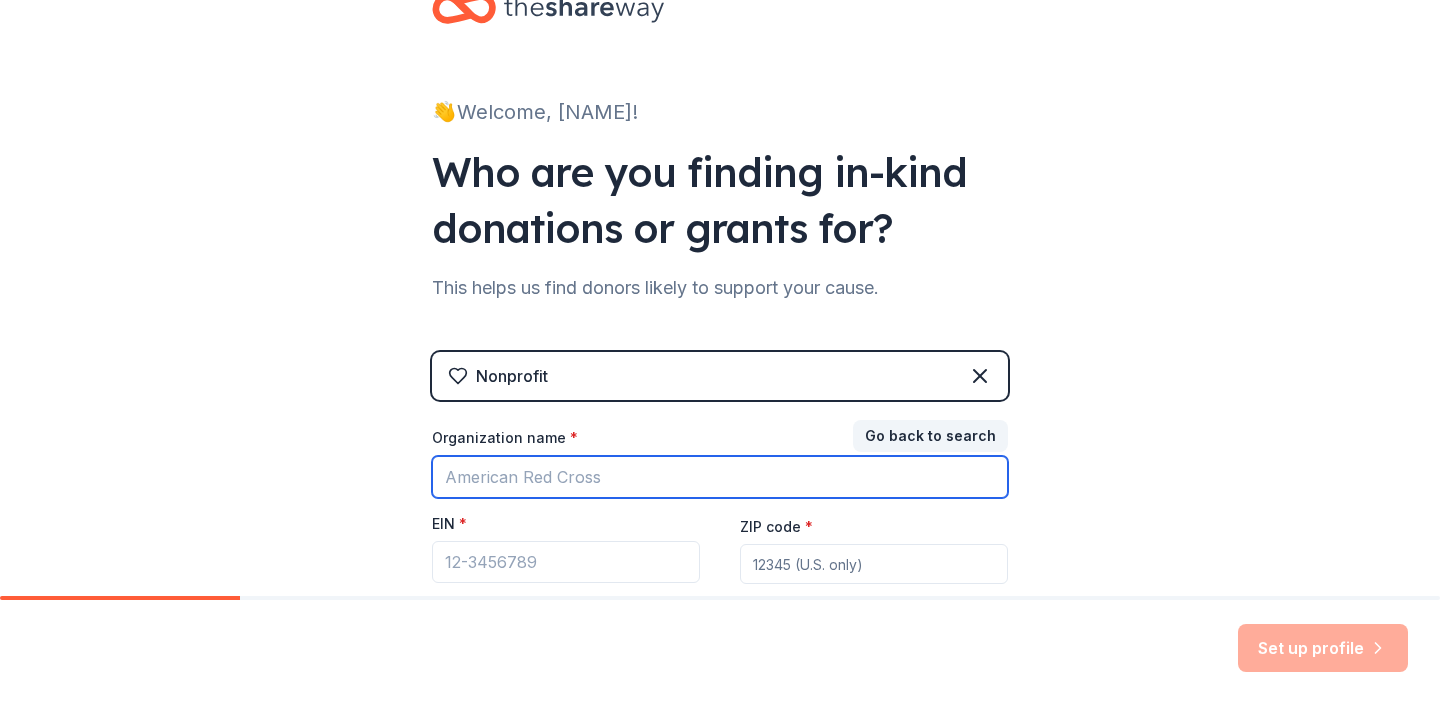 click on "Organization name *" at bounding box center [720, 477] 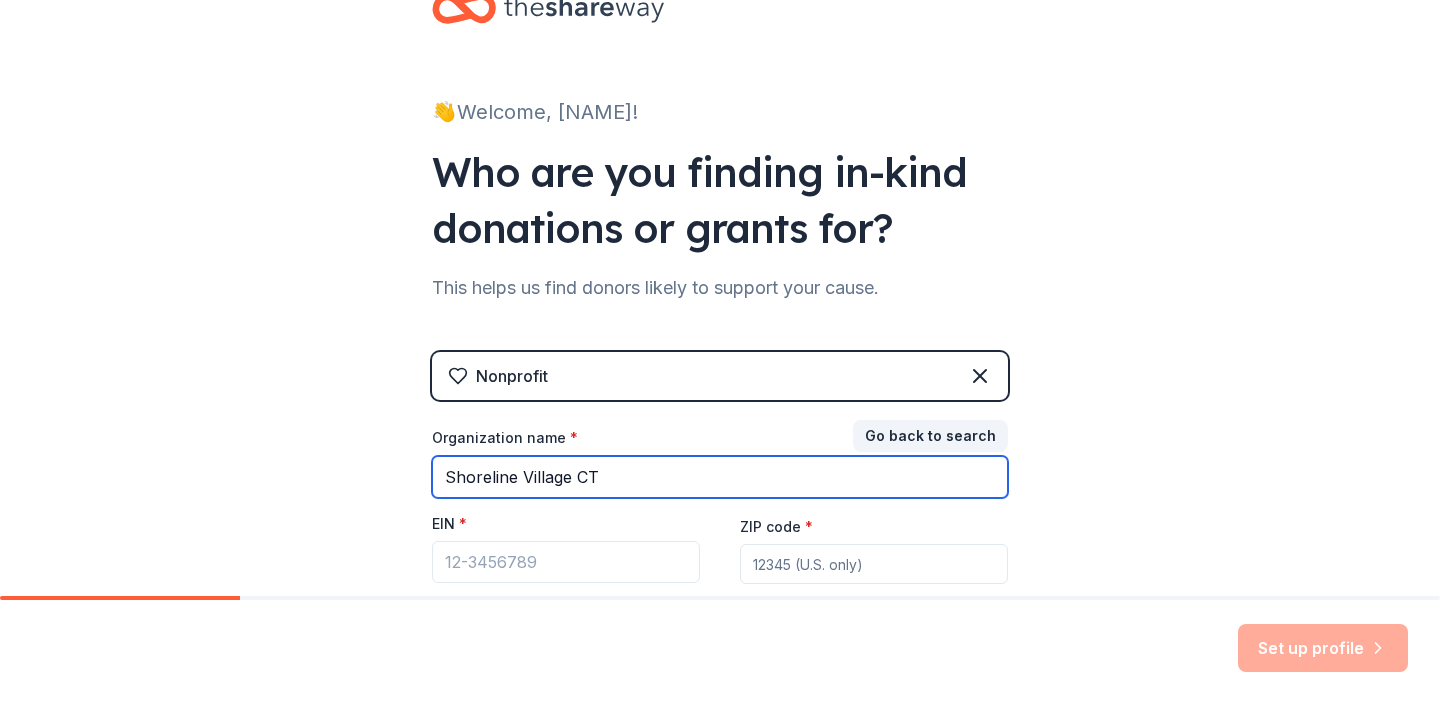 type on "Shoreline Village CT" 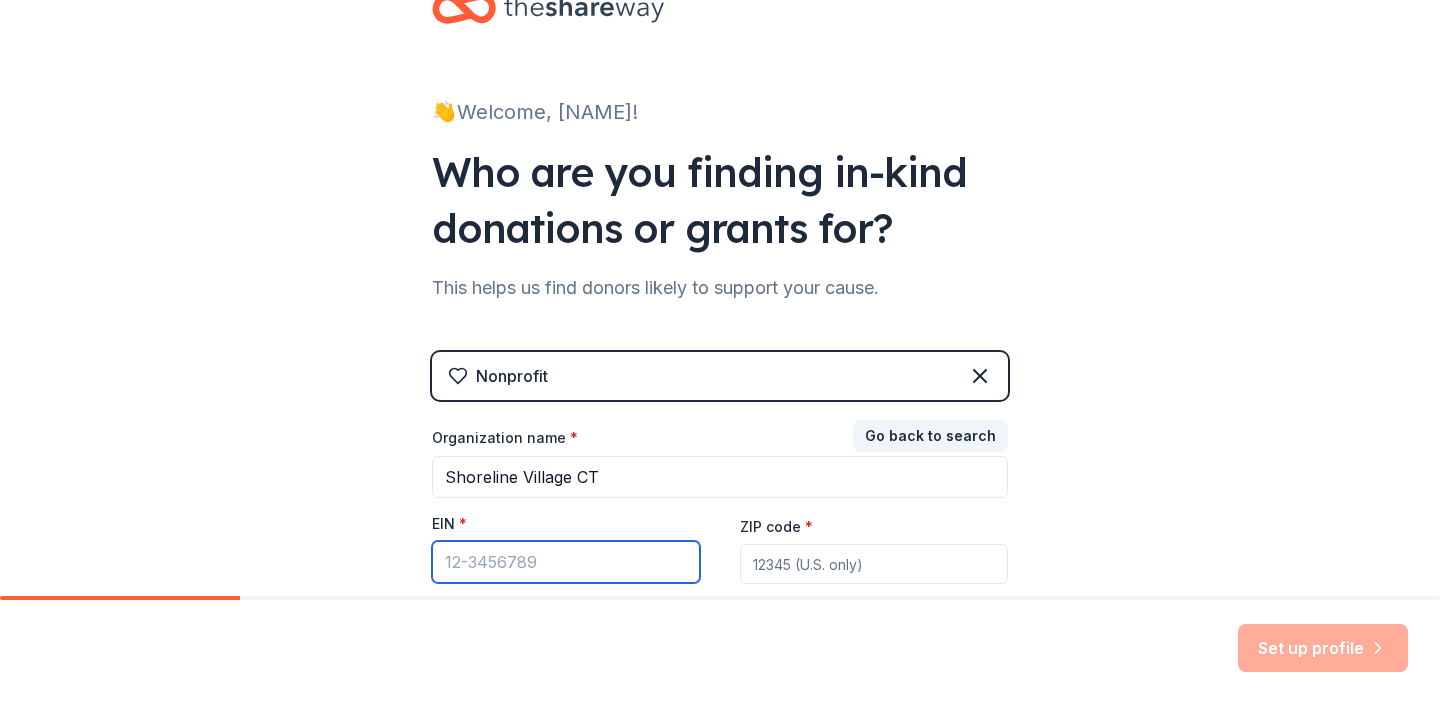 click on "EIN *" at bounding box center (566, 562) 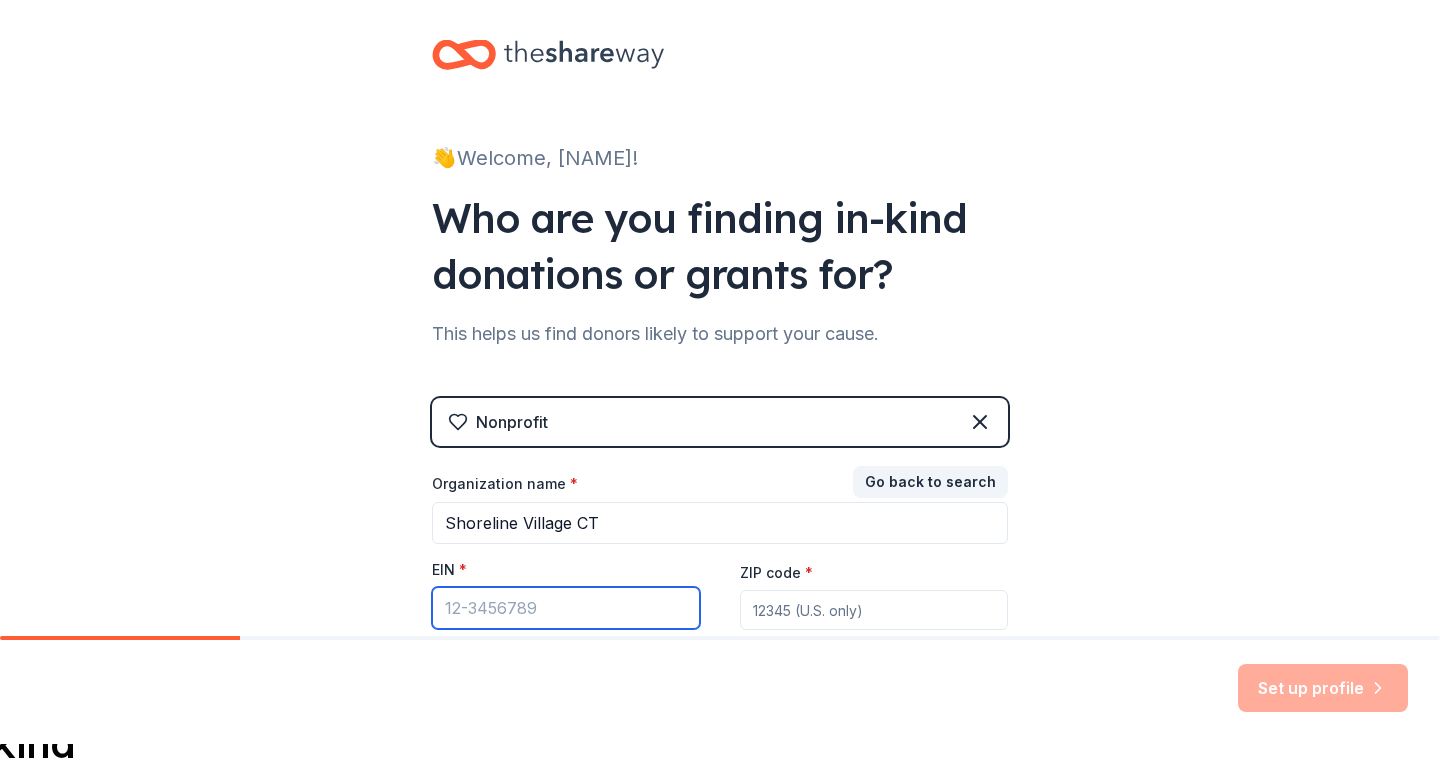 scroll, scrollTop: 61, scrollLeft: 0, axis: vertical 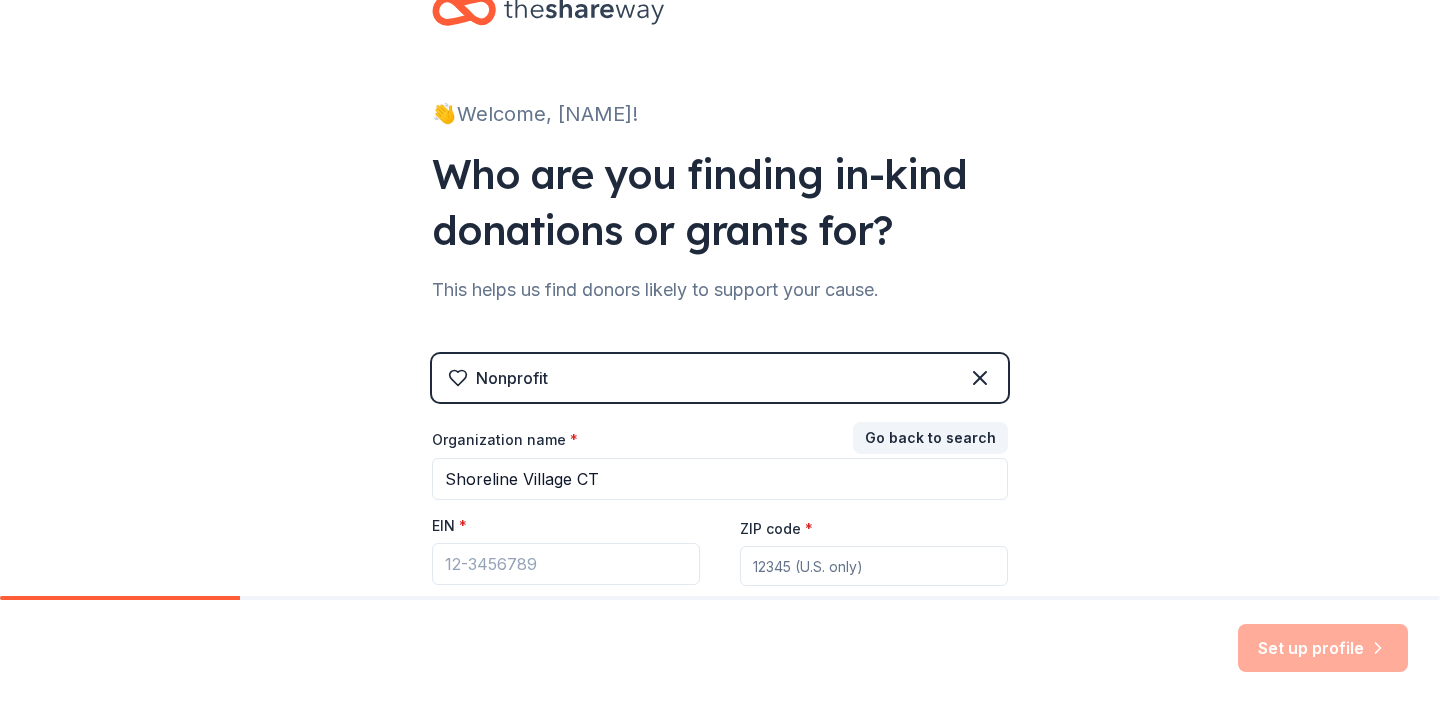 click on "ZIP code *" at bounding box center (874, 566) 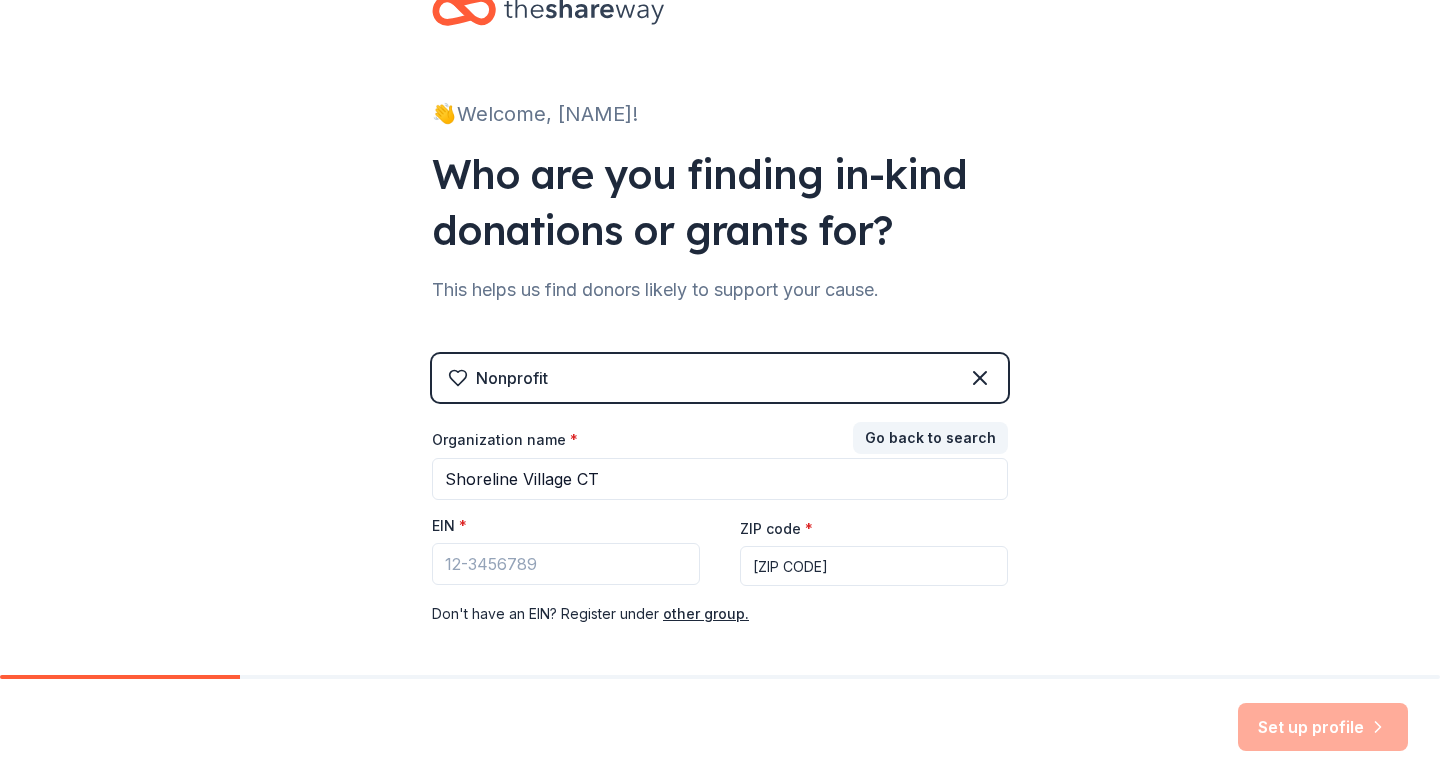 click on "👋  Welcome, [NAME]! Who are you finding in-kind donations or grants for? This helps us find donors likely to support your cause. Nonprofit Go back to search Organization name * Shoreline Village CT EIN * ZIP code * [ZIP CODE] Don ' t have an EIN? Register under other group." at bounding box center [720, 350] 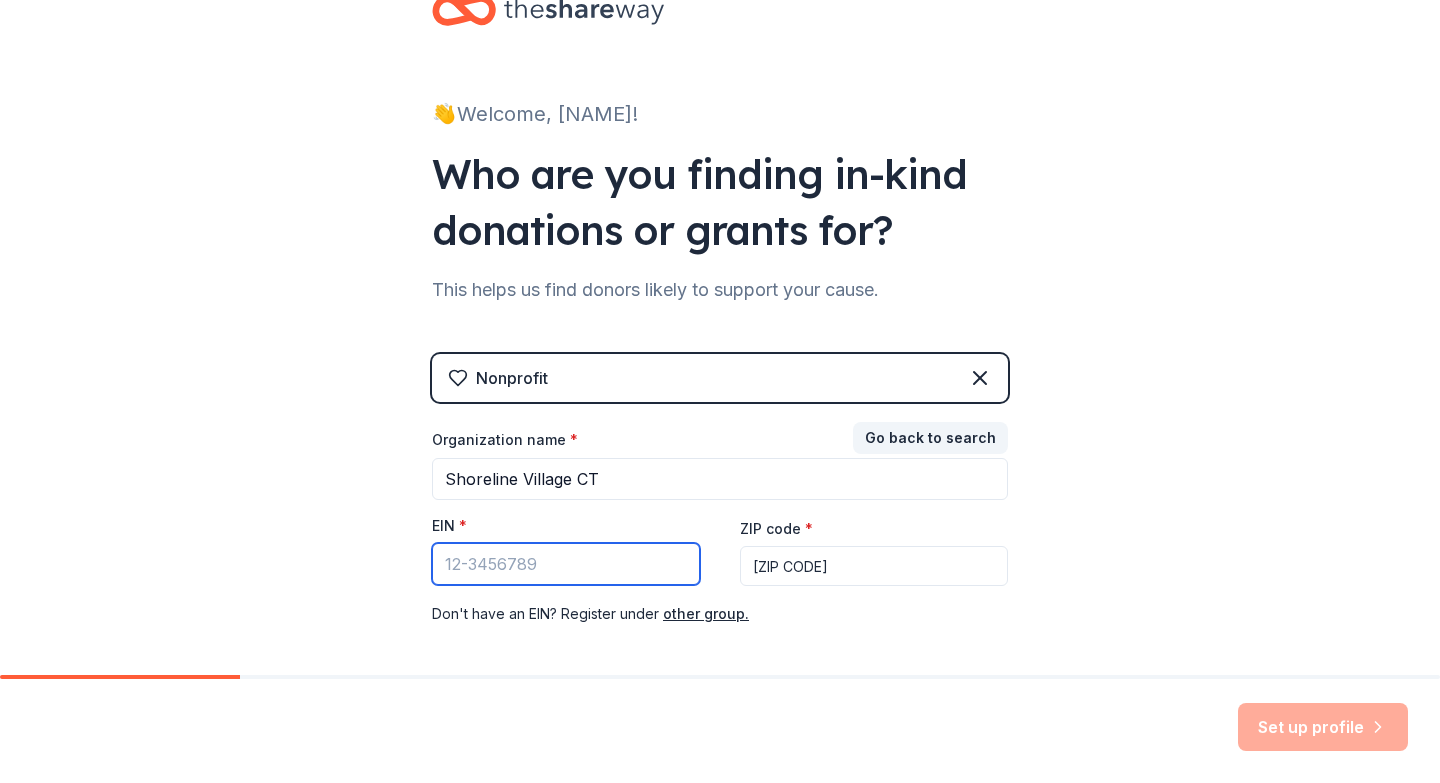 click on "EIN *" at bounding box center [566, 564] 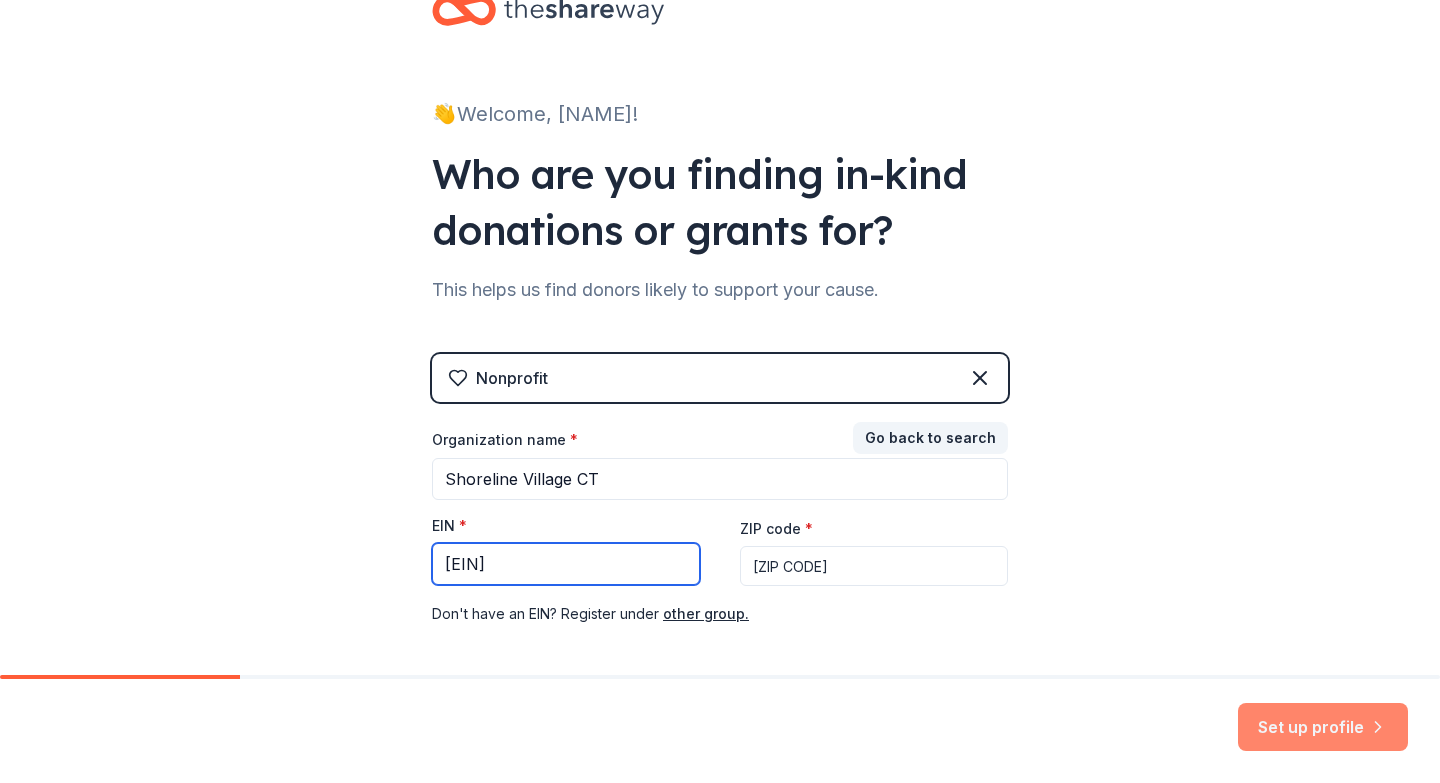 type on "[EIN]" 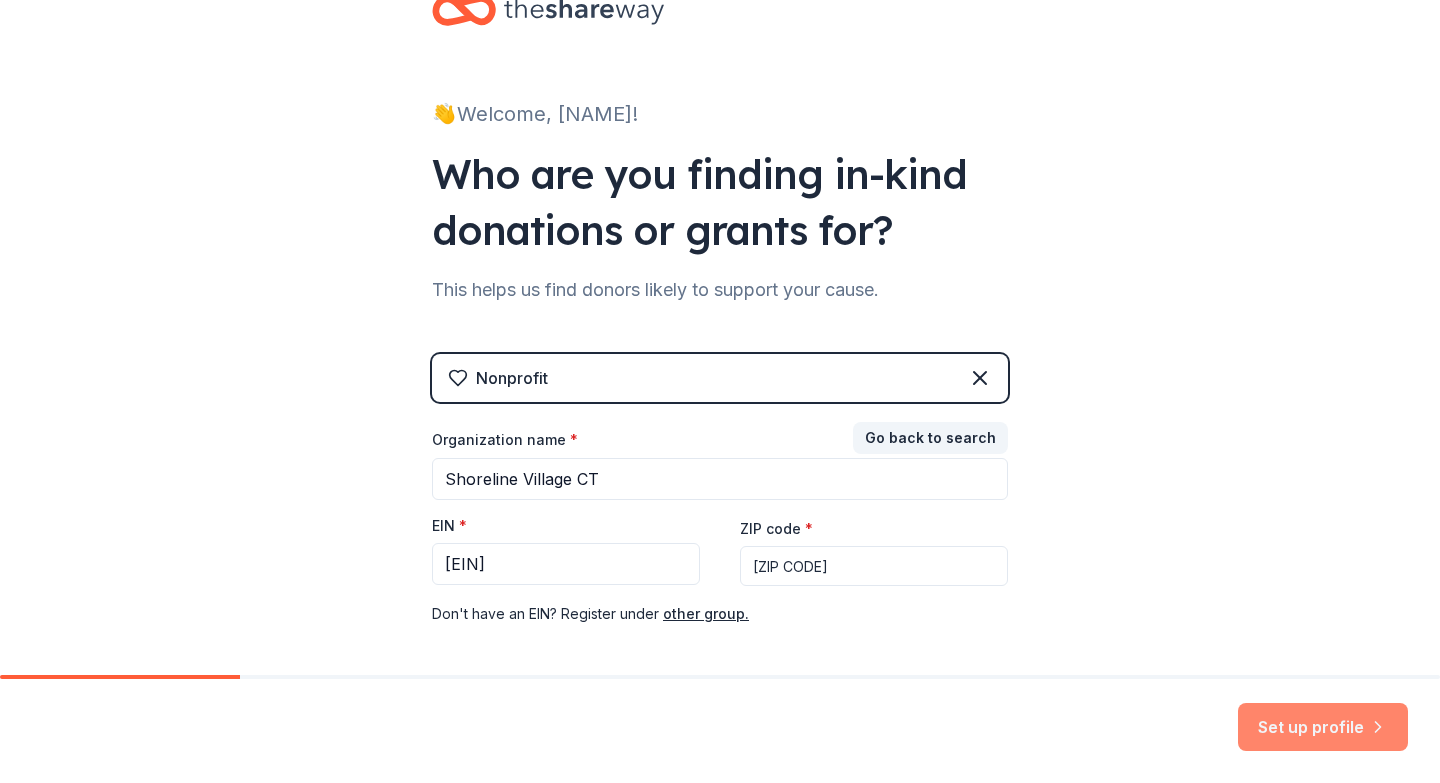 click on "Set up profile" at bounding box center [1323, 727] 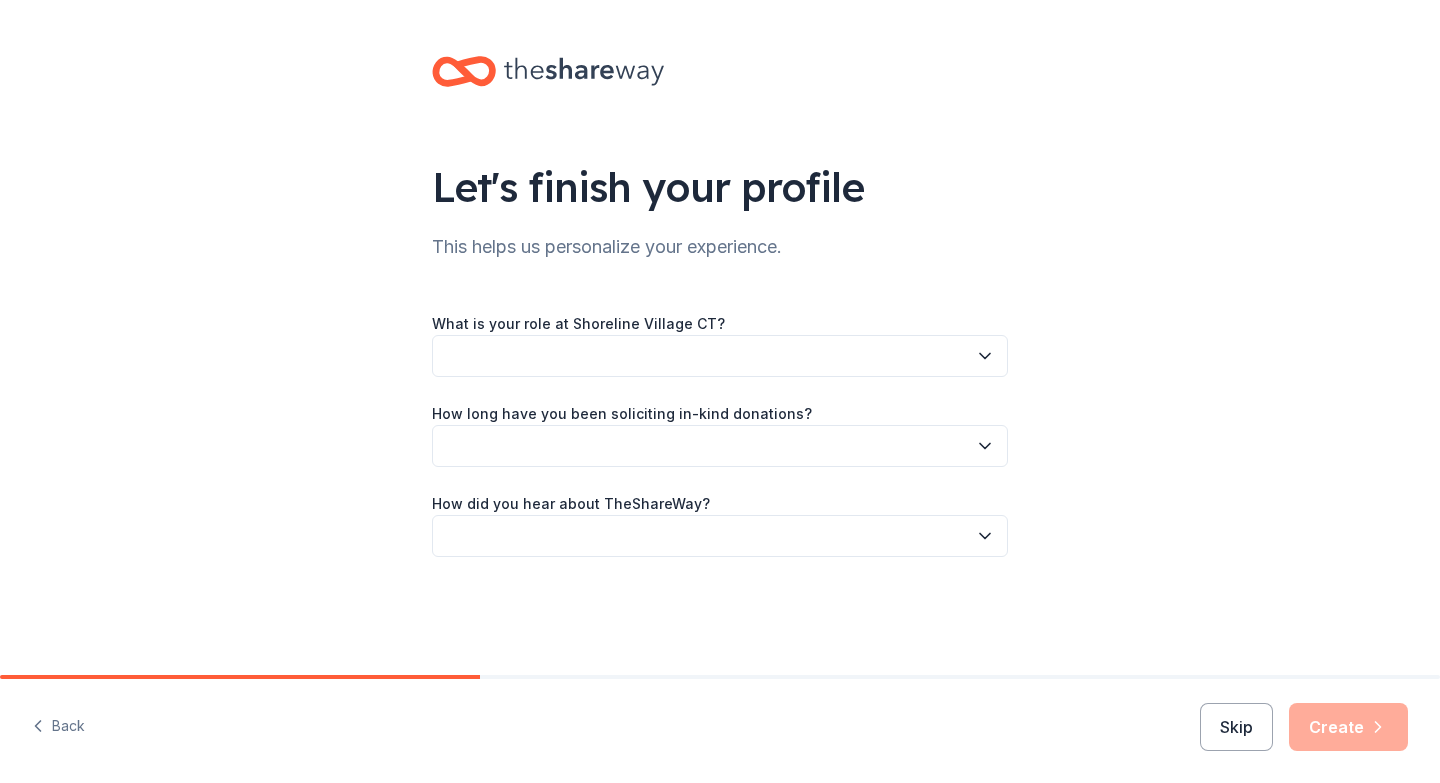 click 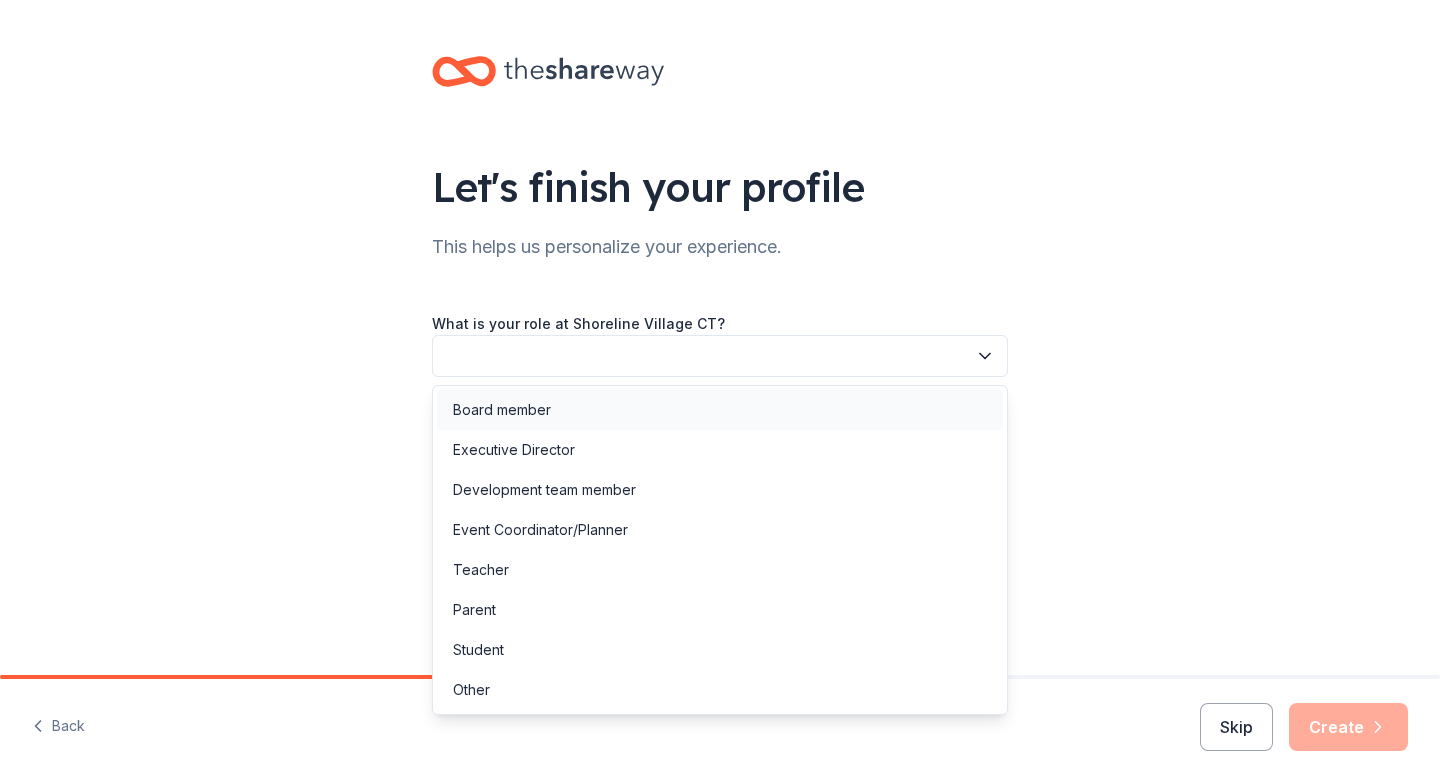 click on "Board member" at bounding box center (502, 410) 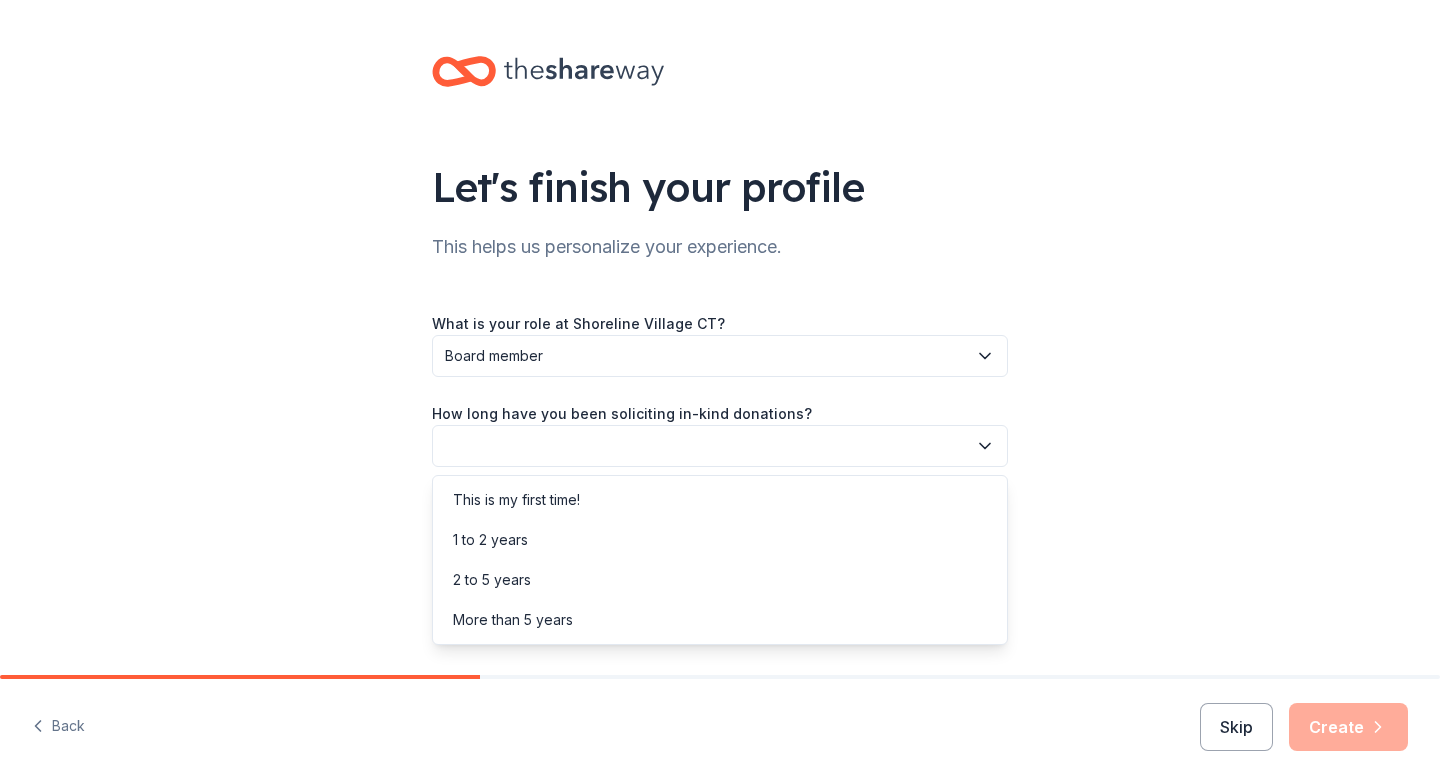 click 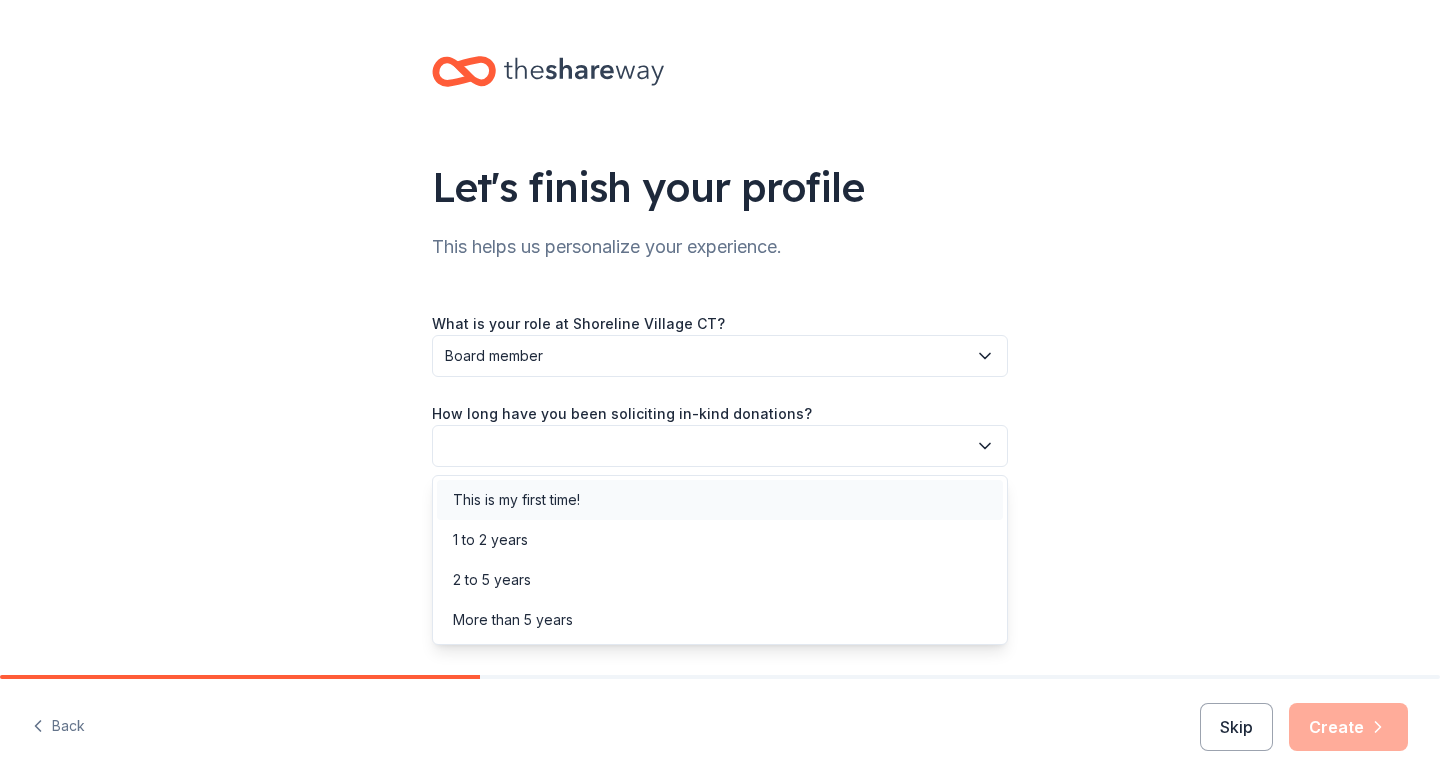 click on "This is my first time!" at bounding box center (720, 500) 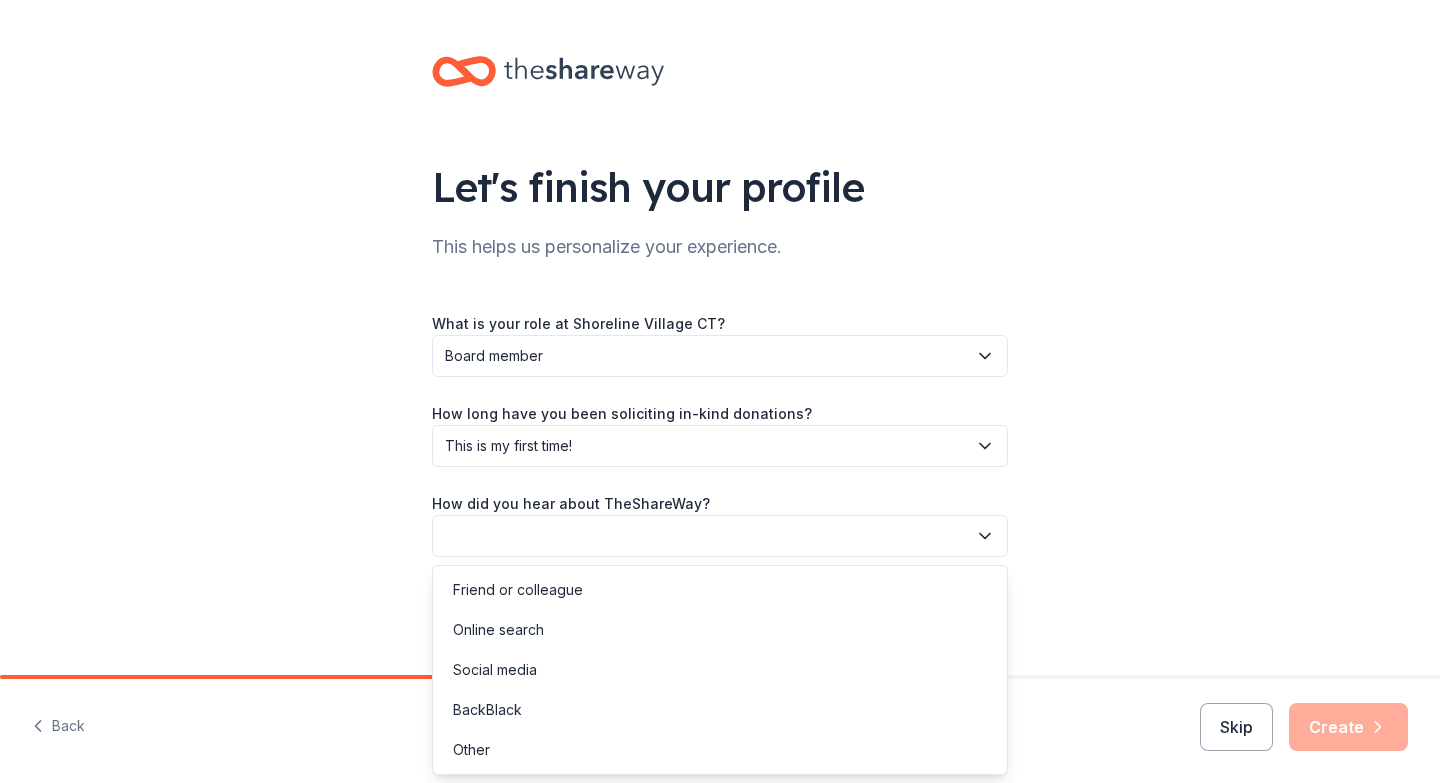 click 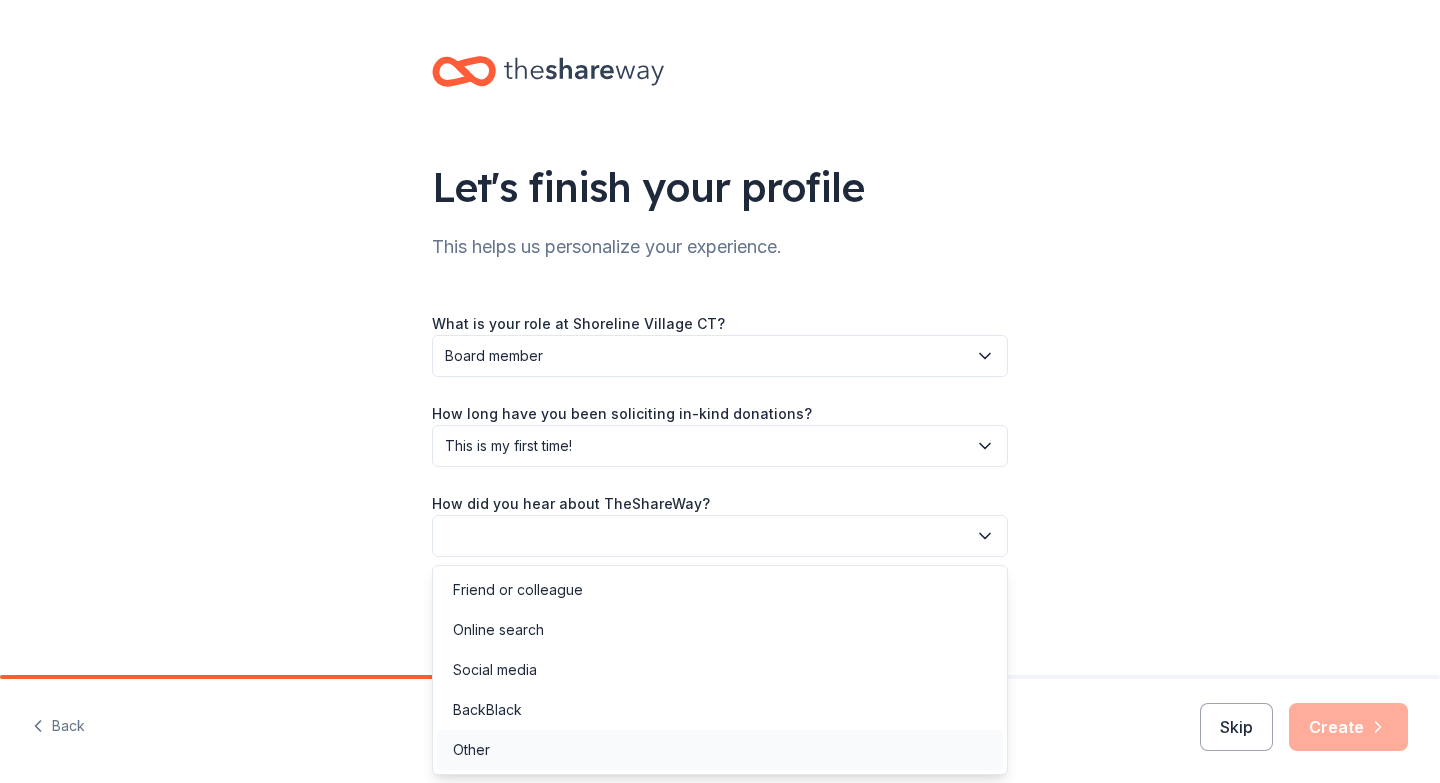 click on "Other" at bounding box center (471, 750) 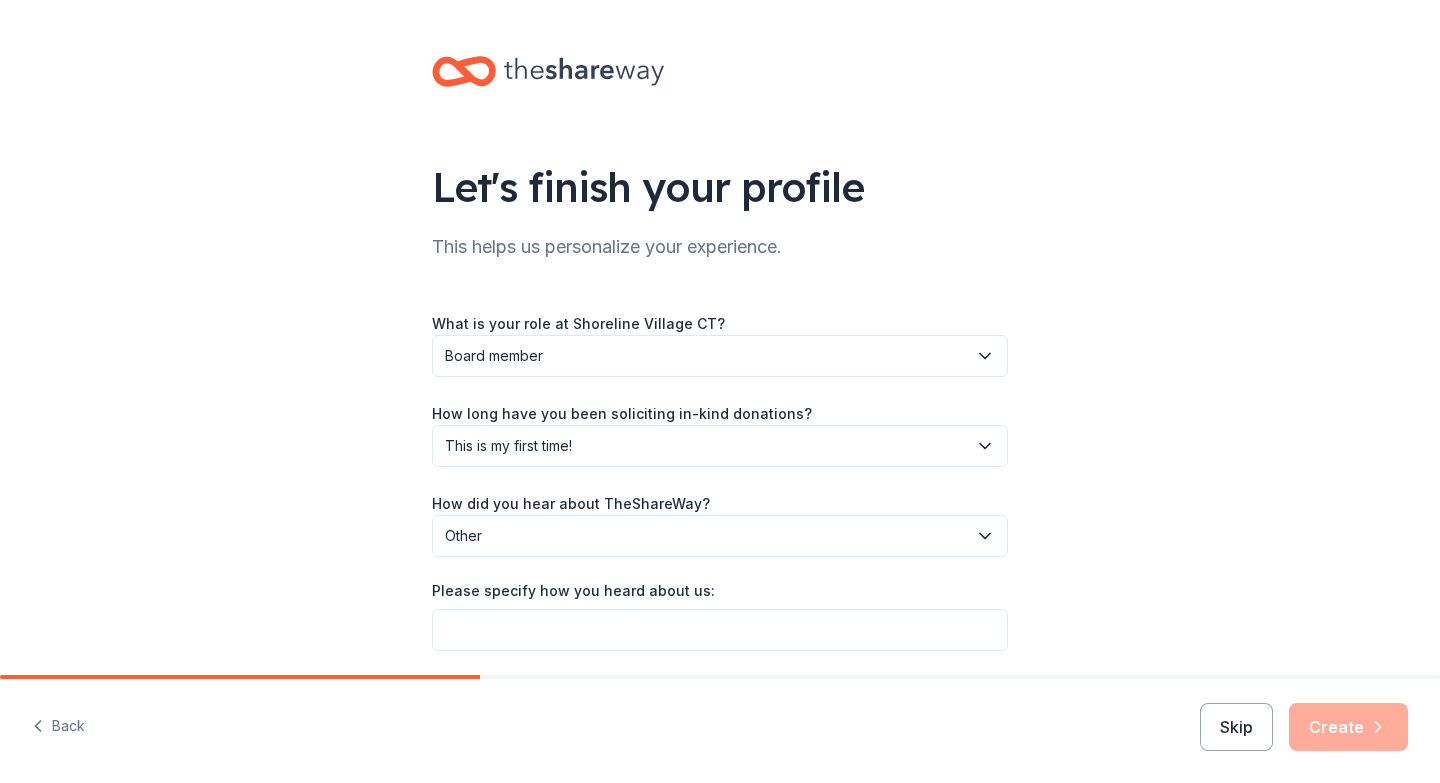 type 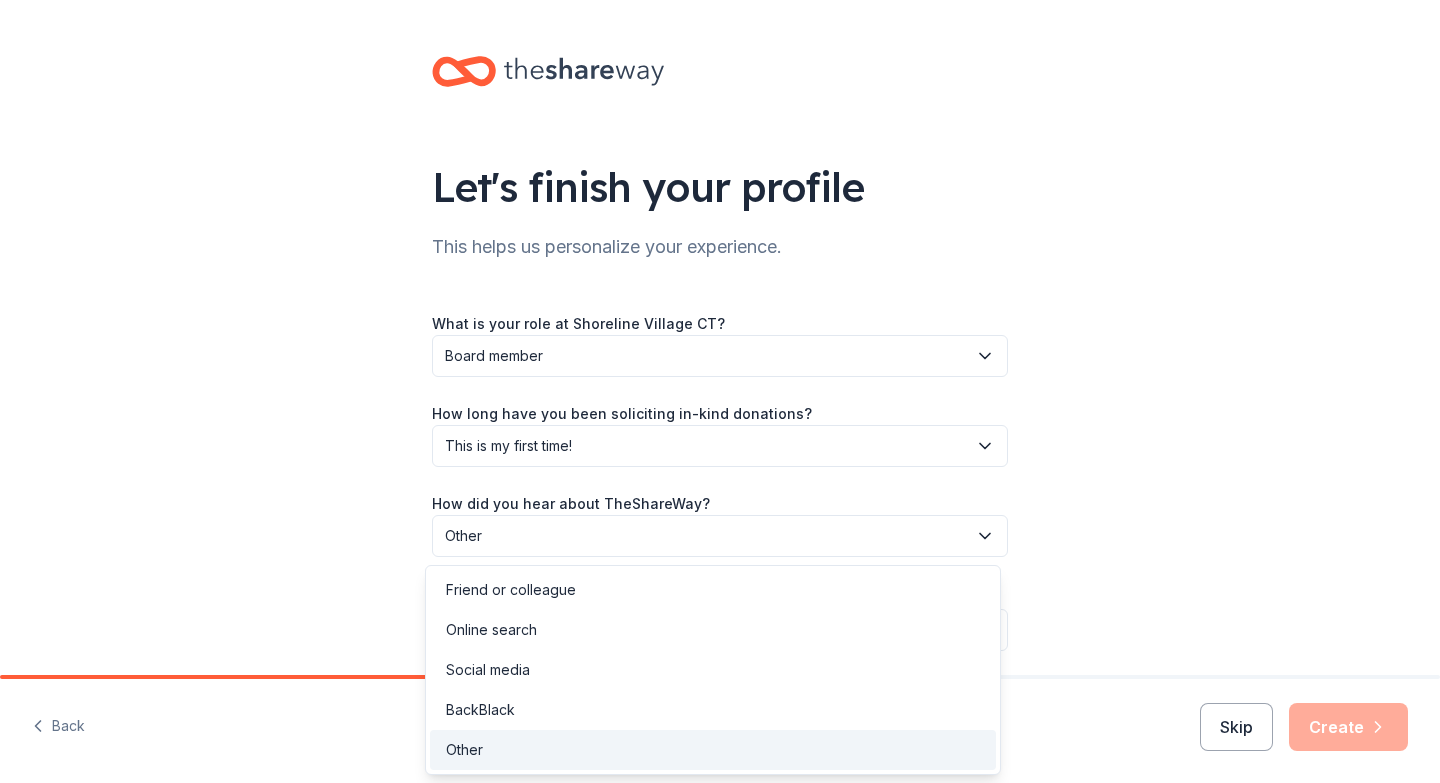click on "Other" at bounding box center (706, 536) 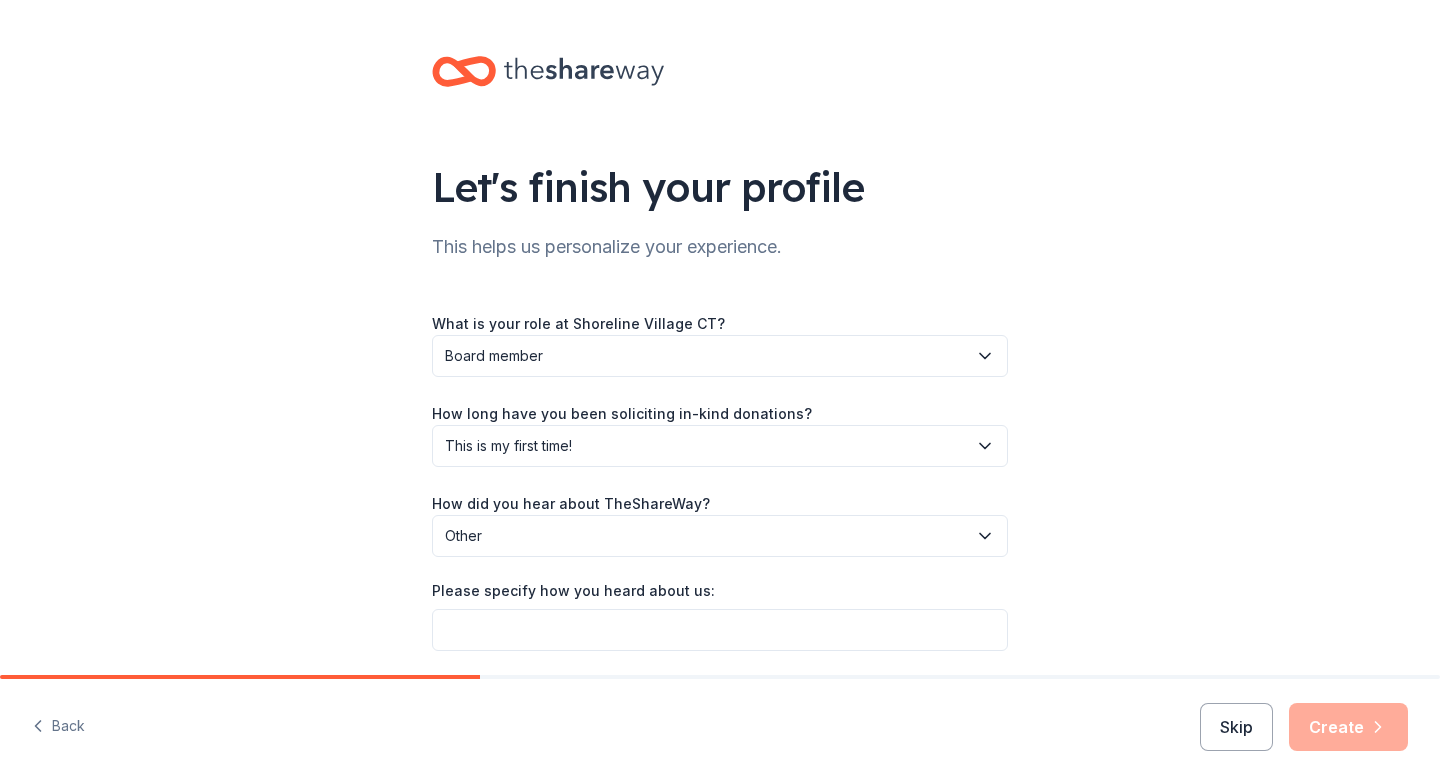 click on "Other" at bounding box center [706, 536] 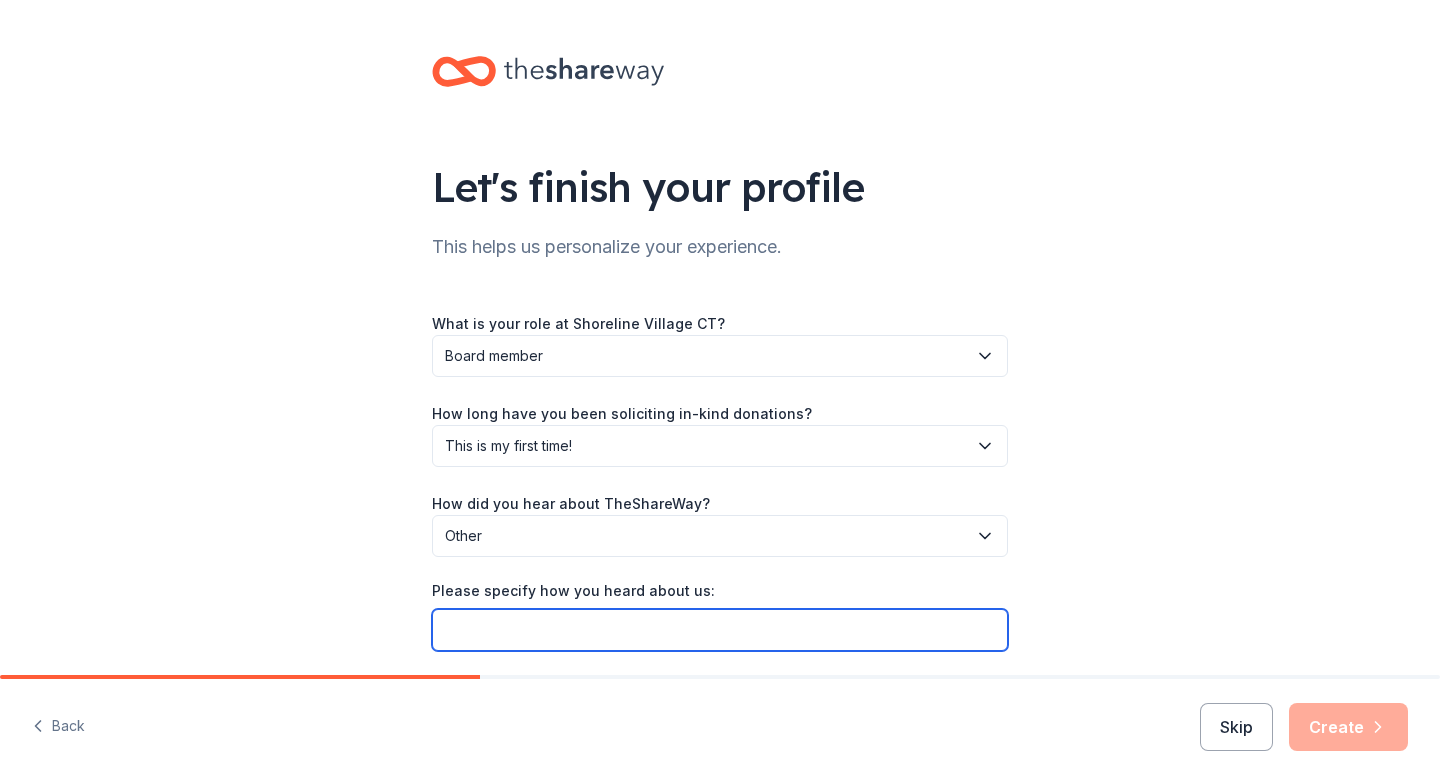 click on "Please specify how you heard about us:" at bounding box center (720, 630) 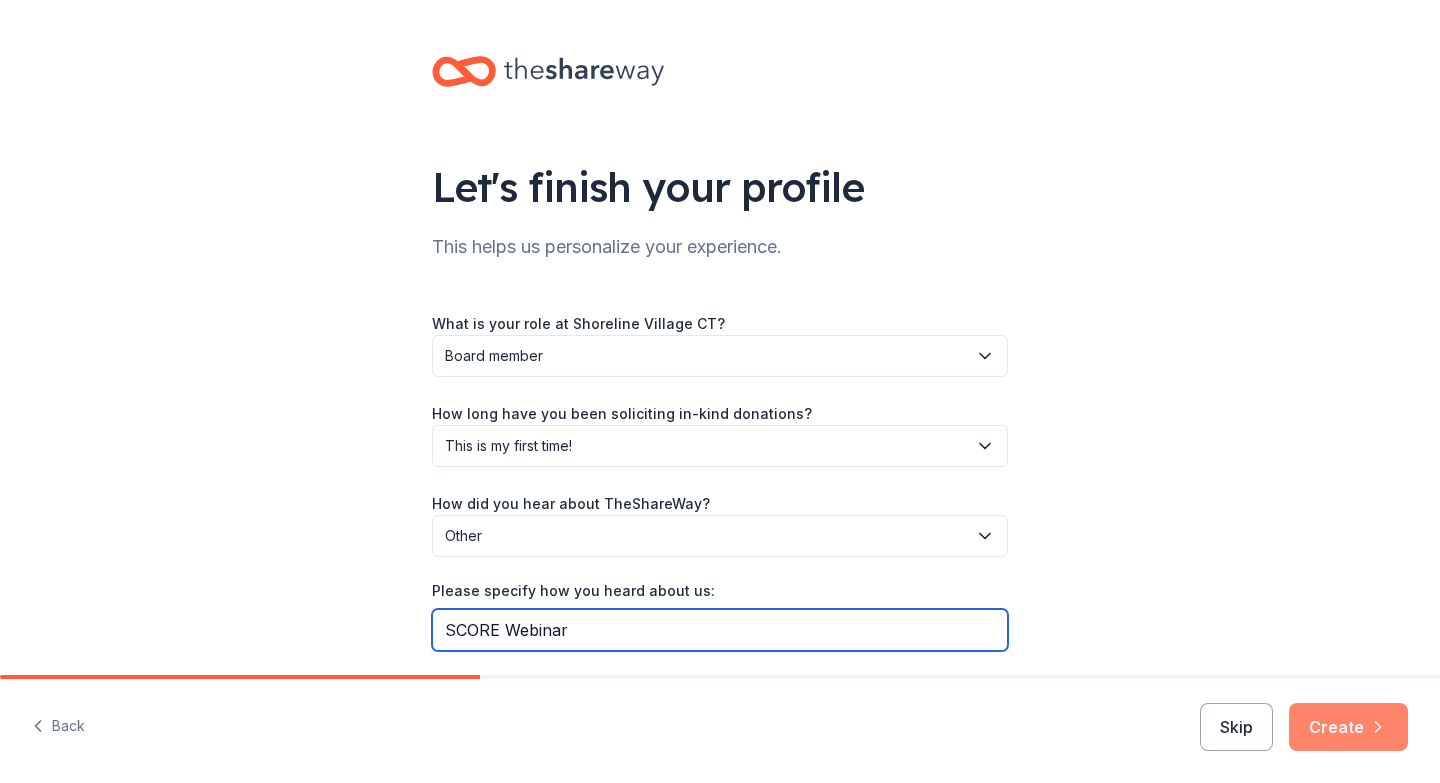 type on "SCORE Webinar" 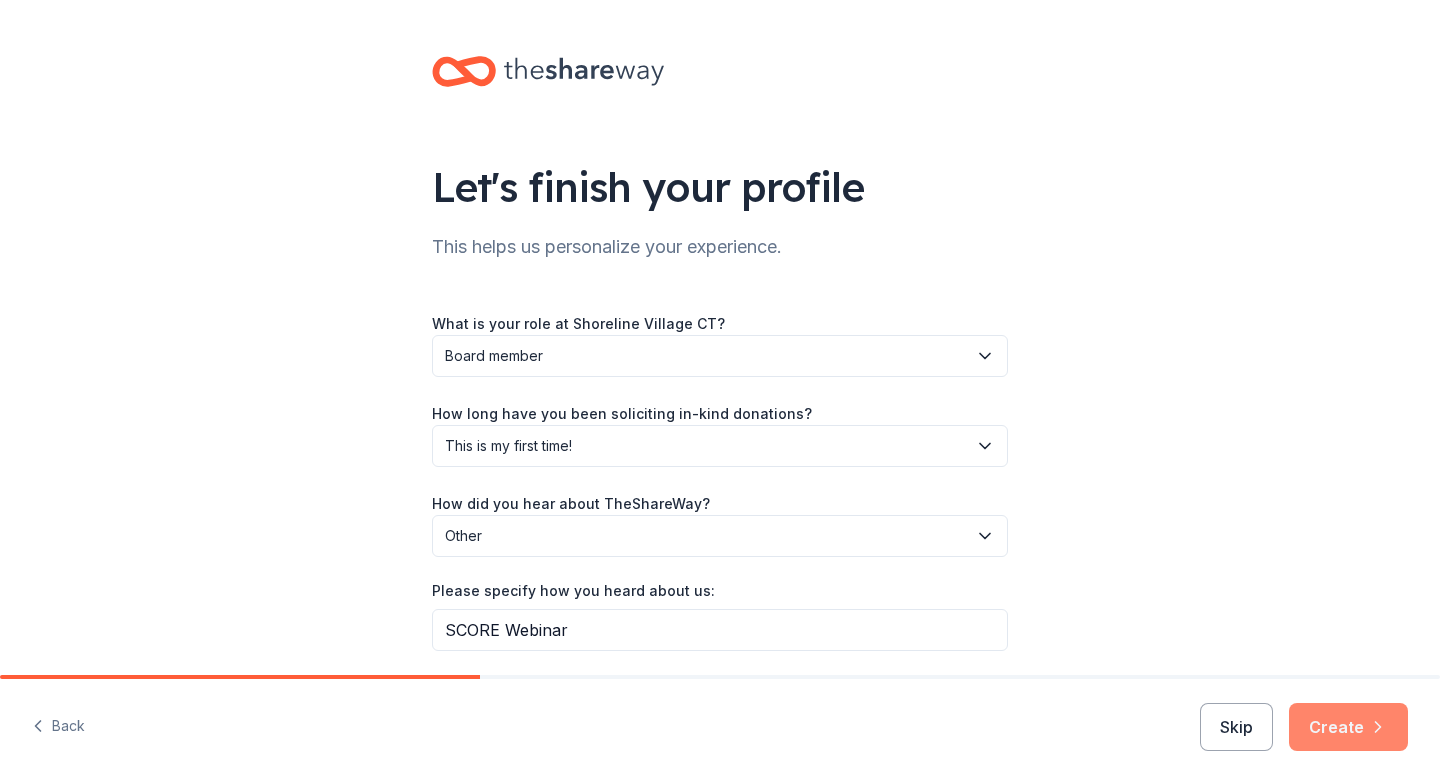 click on "Create" at bounding box center (1348, 727) 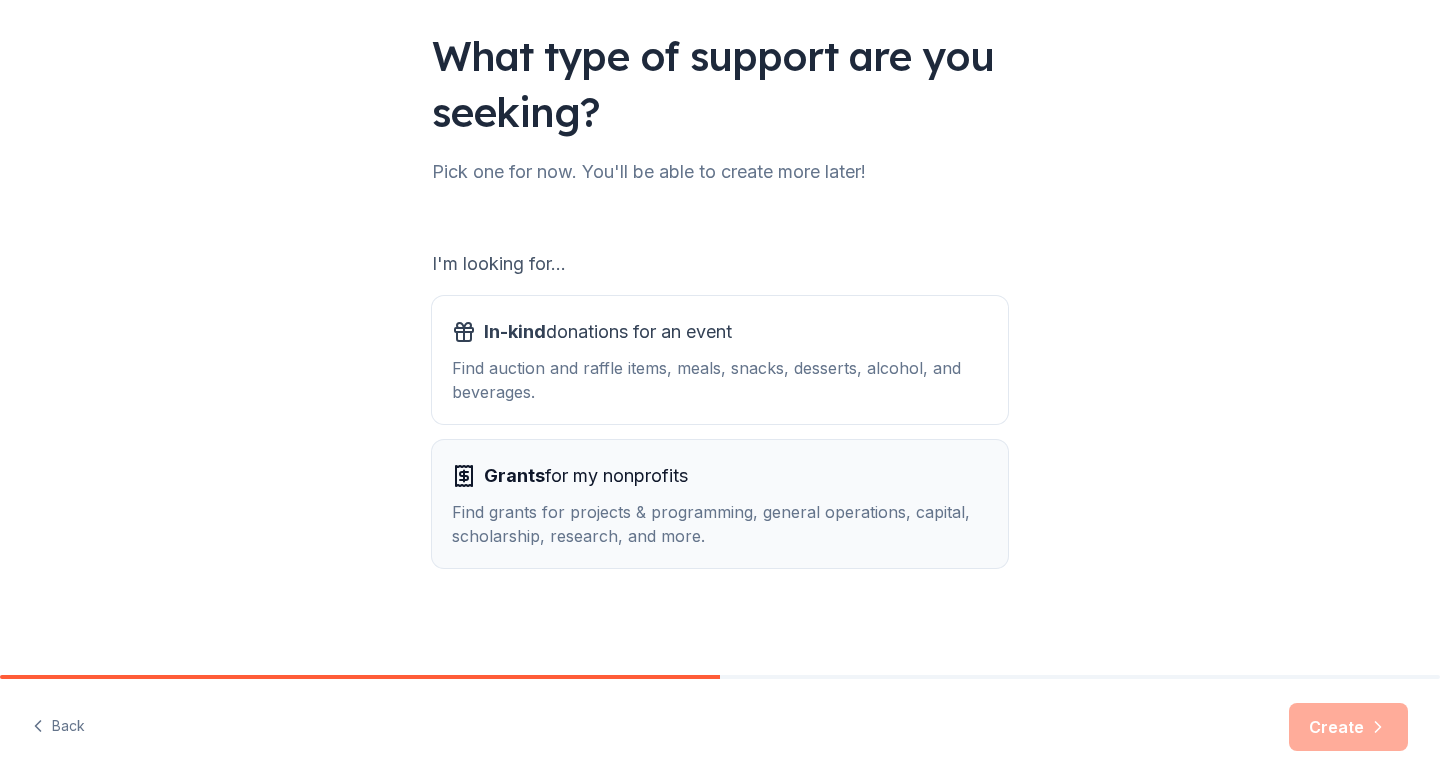 scroll, scrollTop: 125, scrollLeft: 0, axis: vertical 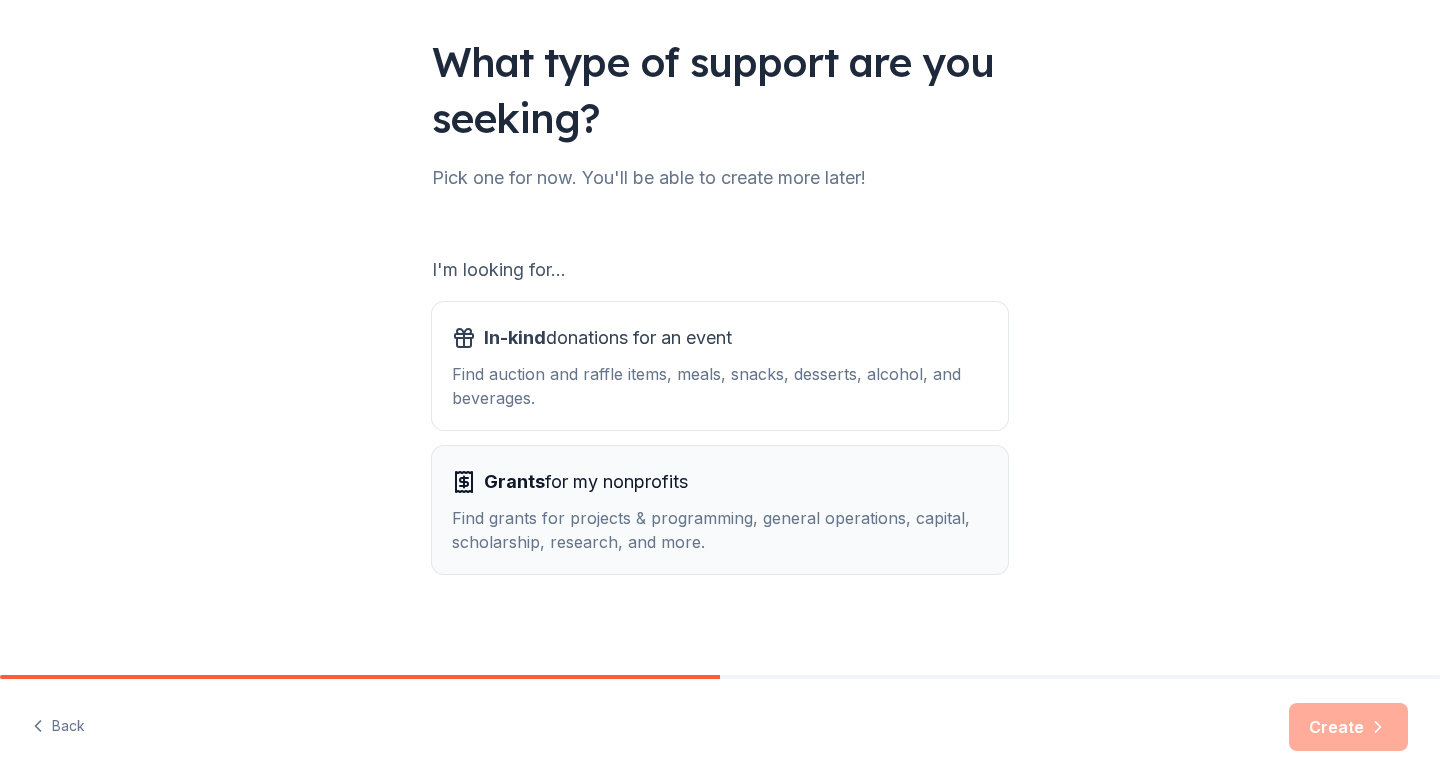 click on "Grants" at bounding box center [514, 481] 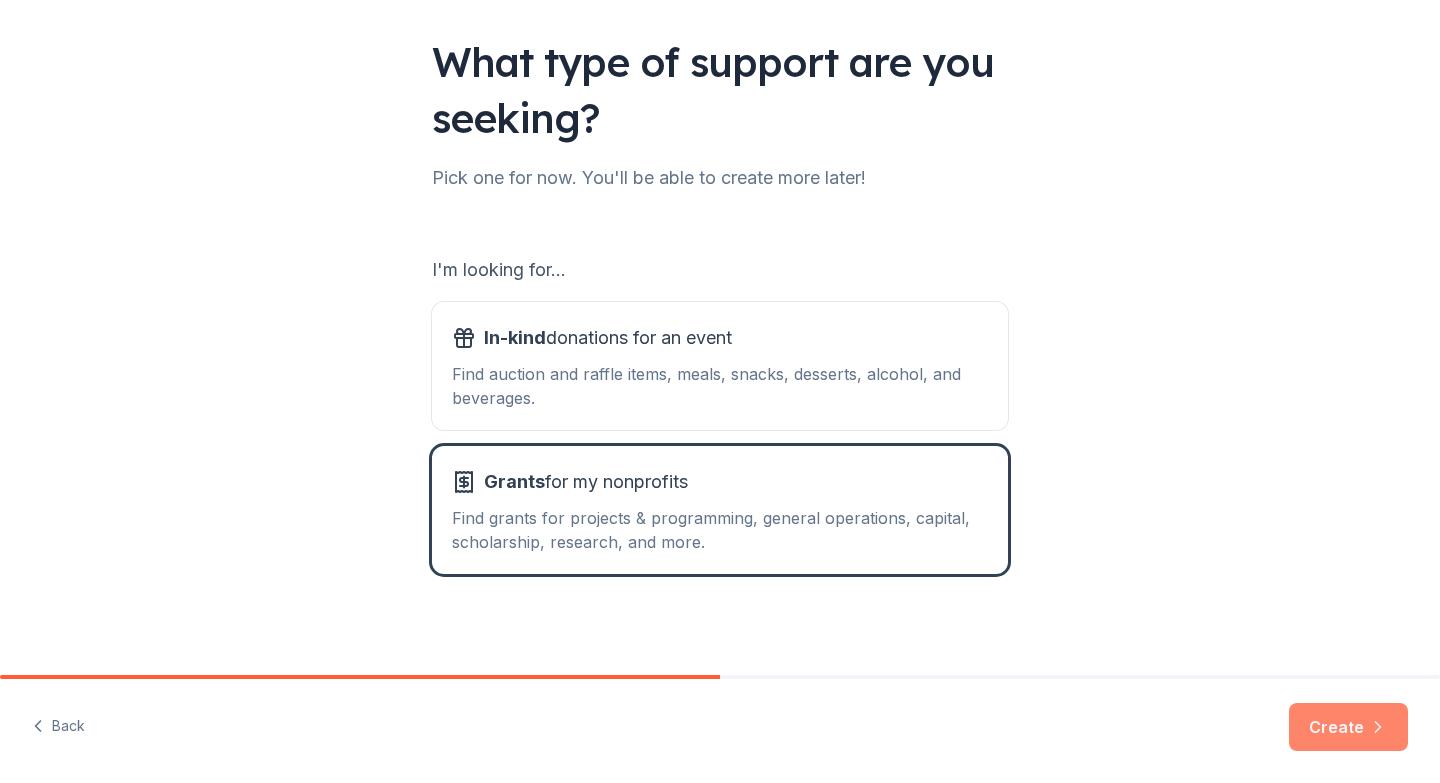 click on "Create" at bounding box center (1348, 727) 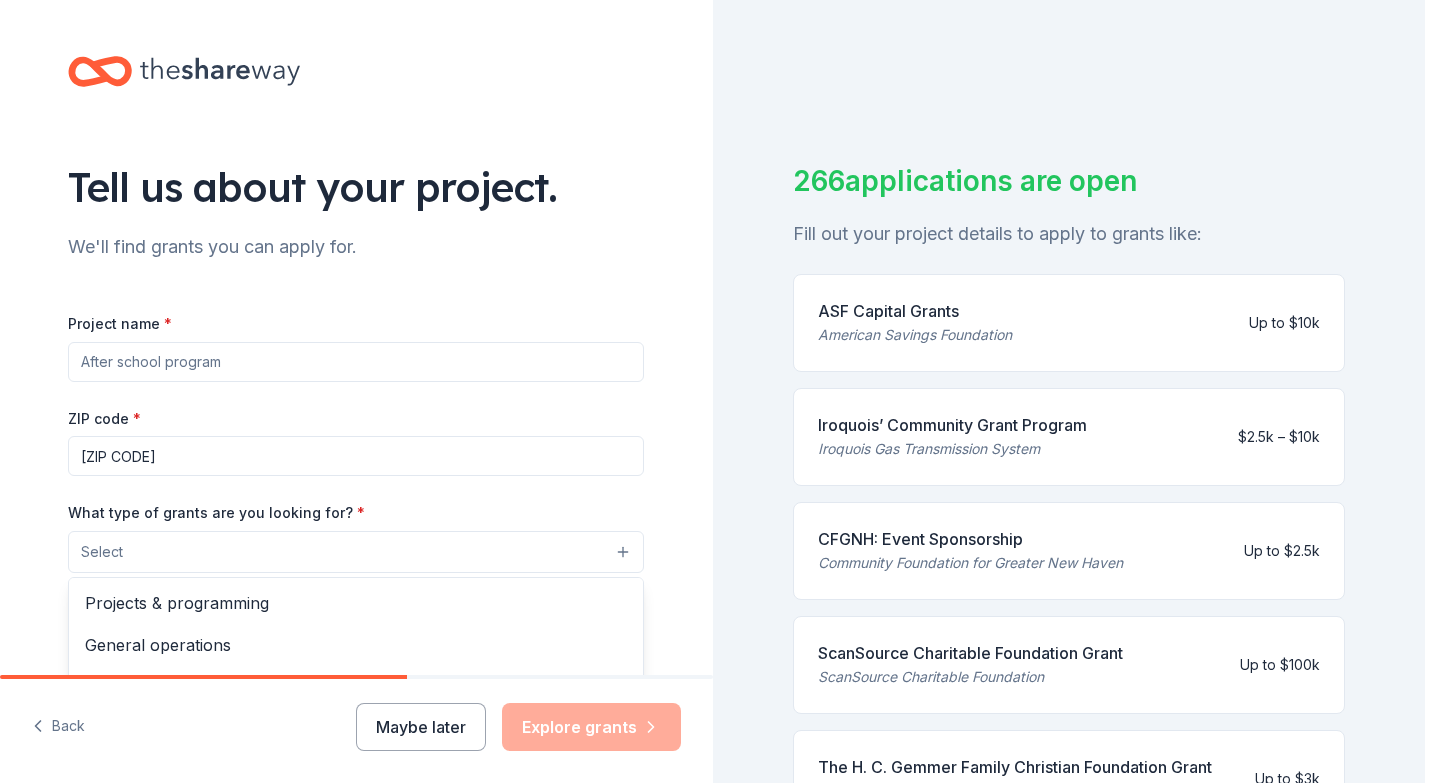 click on "Select" at bounding box center (356, 552) 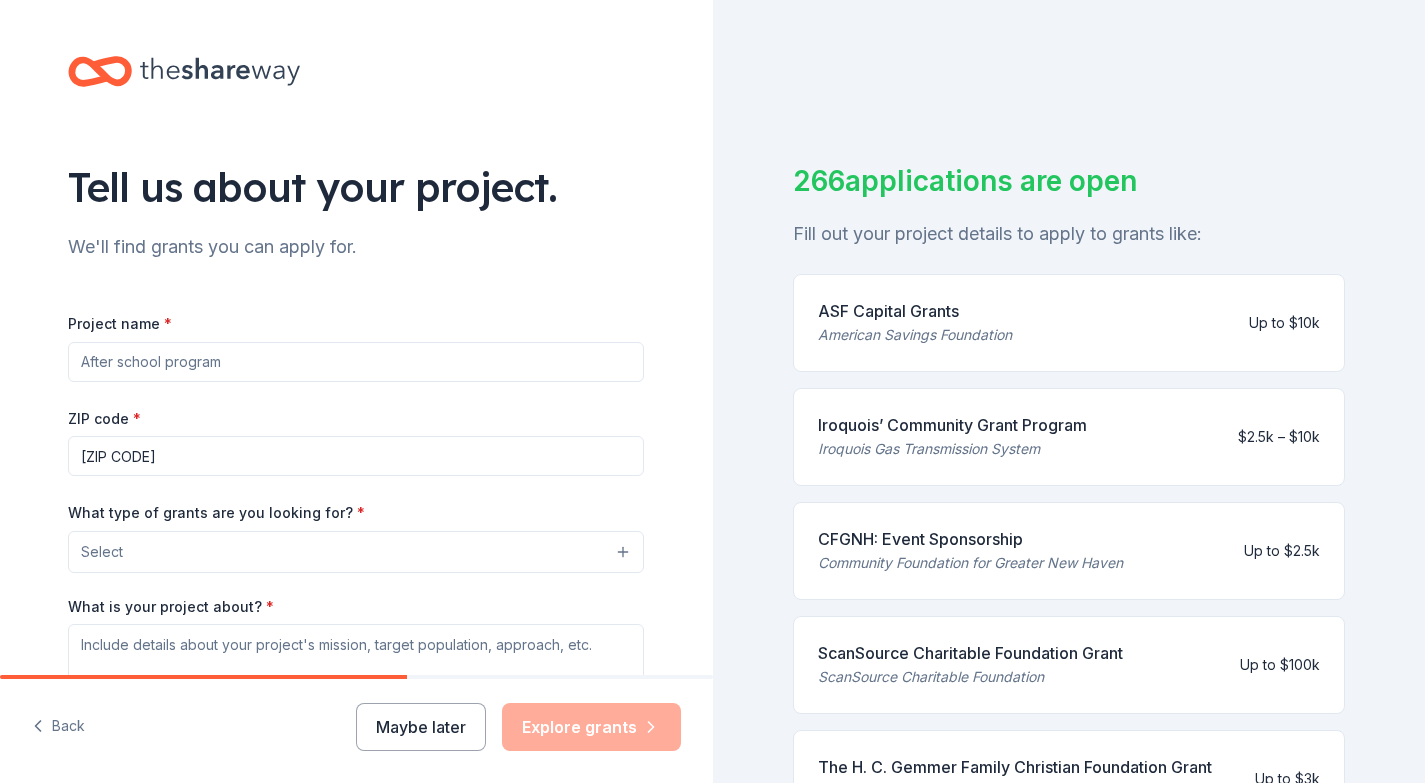 click on "Select" at bounding box center (356, 552) 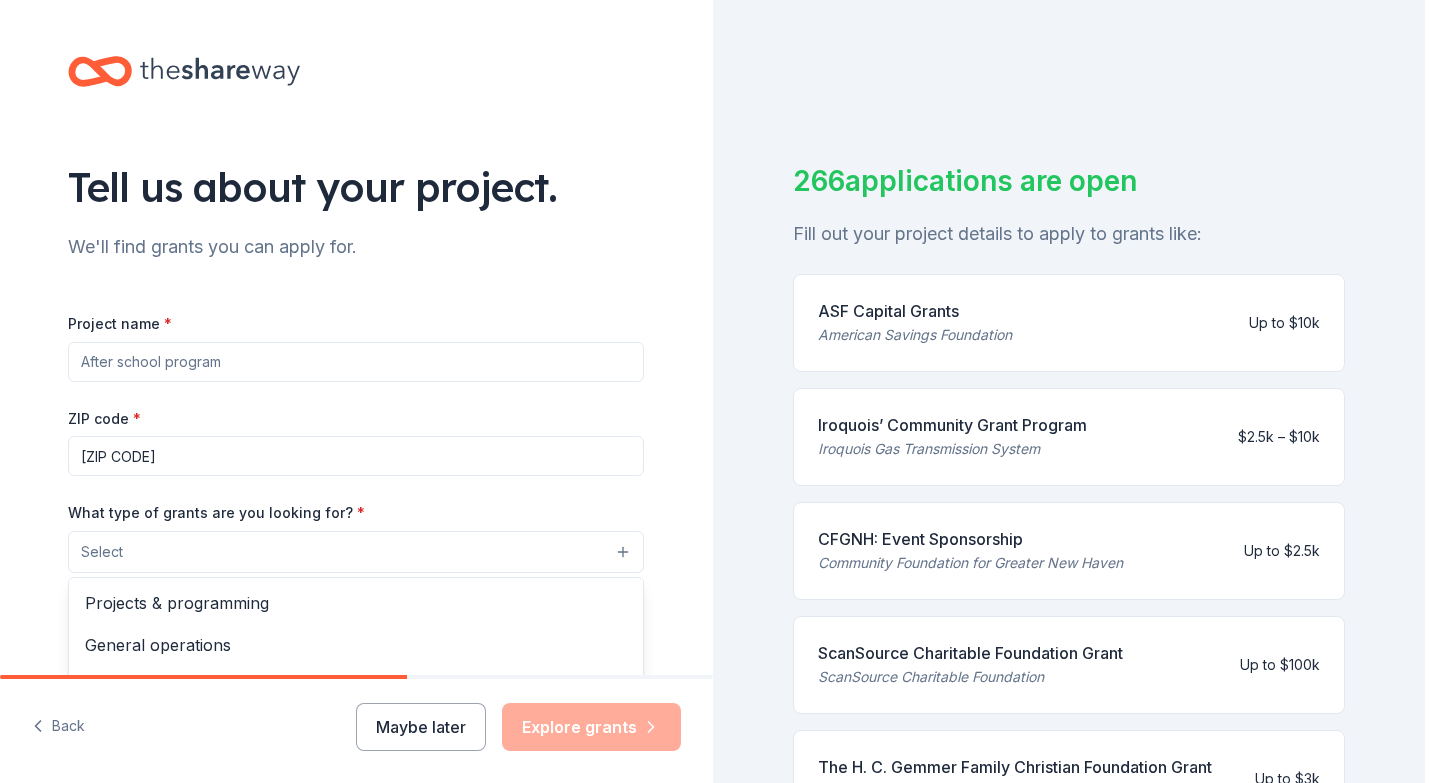 click on "Project name * ZIP code * [ZIP CODE] What type of grants are you looking for? * Select Projects & programming General operations Capital Scholarship Research Education Exhibitions Conference Training and capacity building Fellowship Other What is your project about? * We use this to match you to relevant grant opportunities.   See examples We recommend at least 300 characters to get the best grant matches. Send me reminders Email me reminders of grant application deadlines" at bounding box center [356, 585] 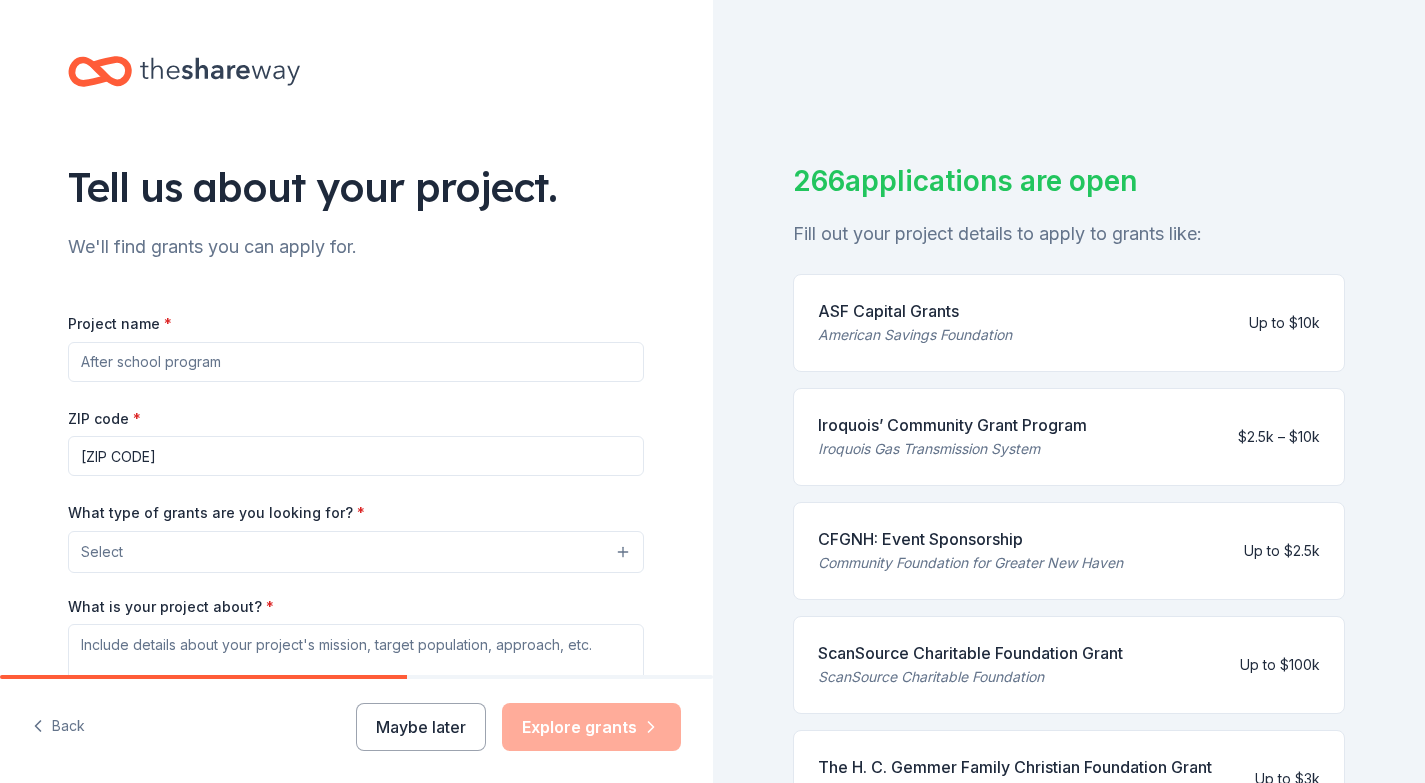 click on "Project name *" at bounding box center [356, 362] 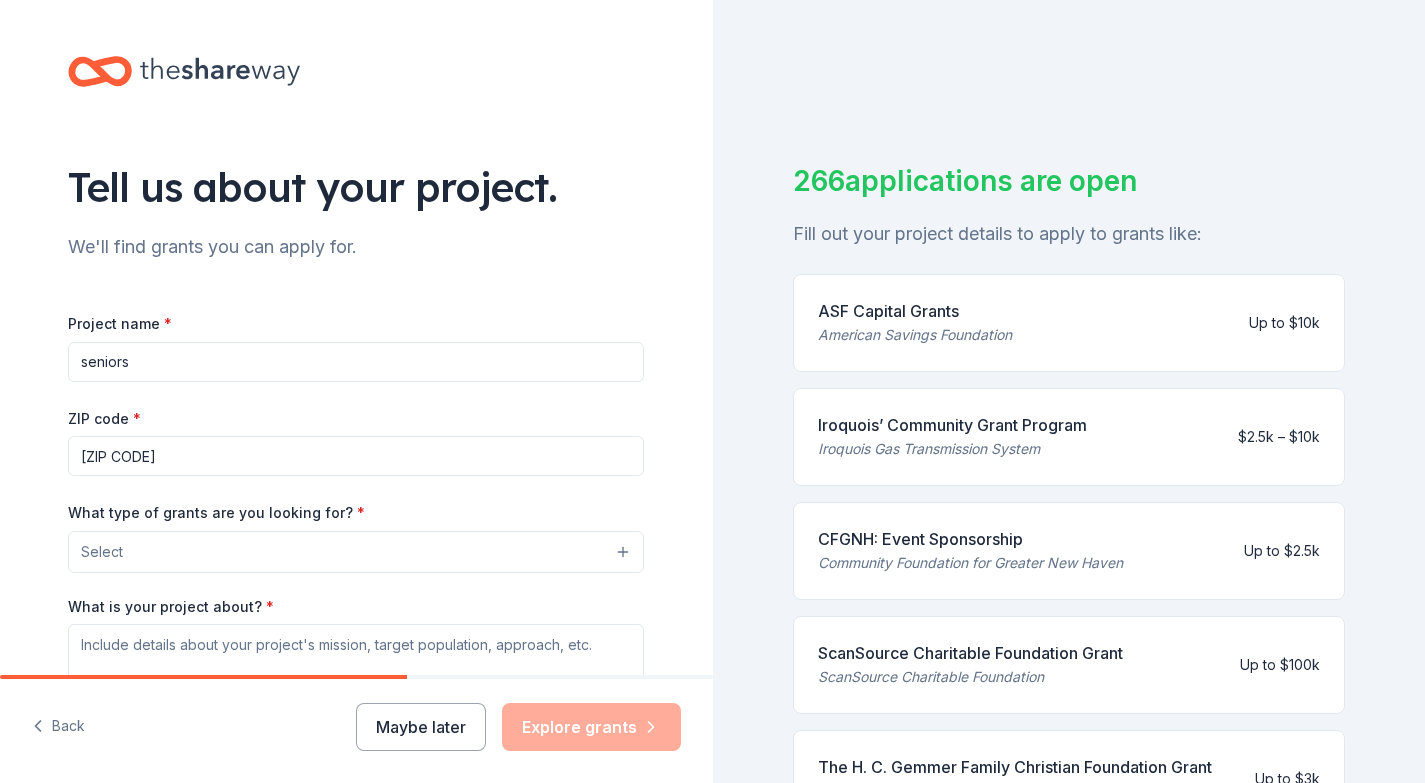 click on "seniors" at bounding box center [356, 362] 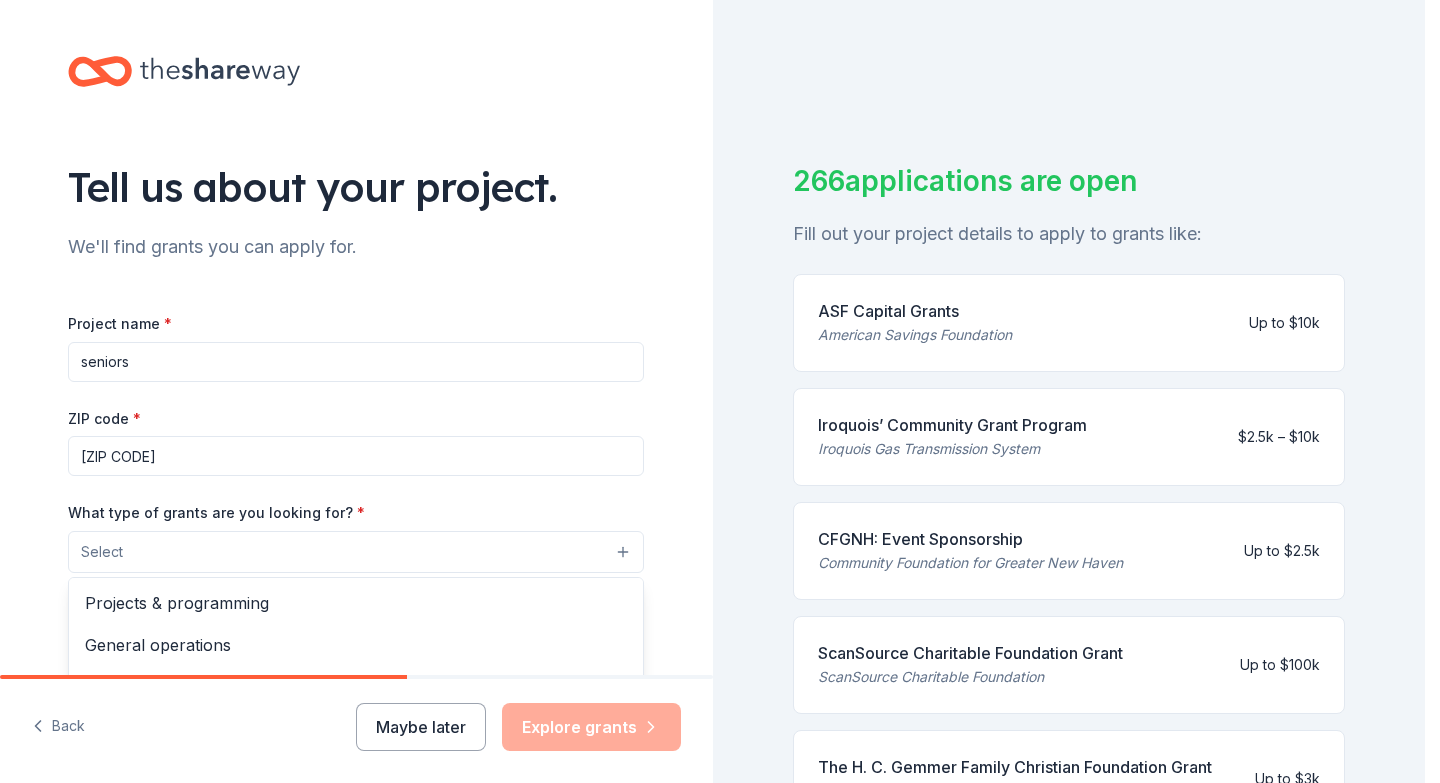 click on "Select" at bounding box center [356, 552] 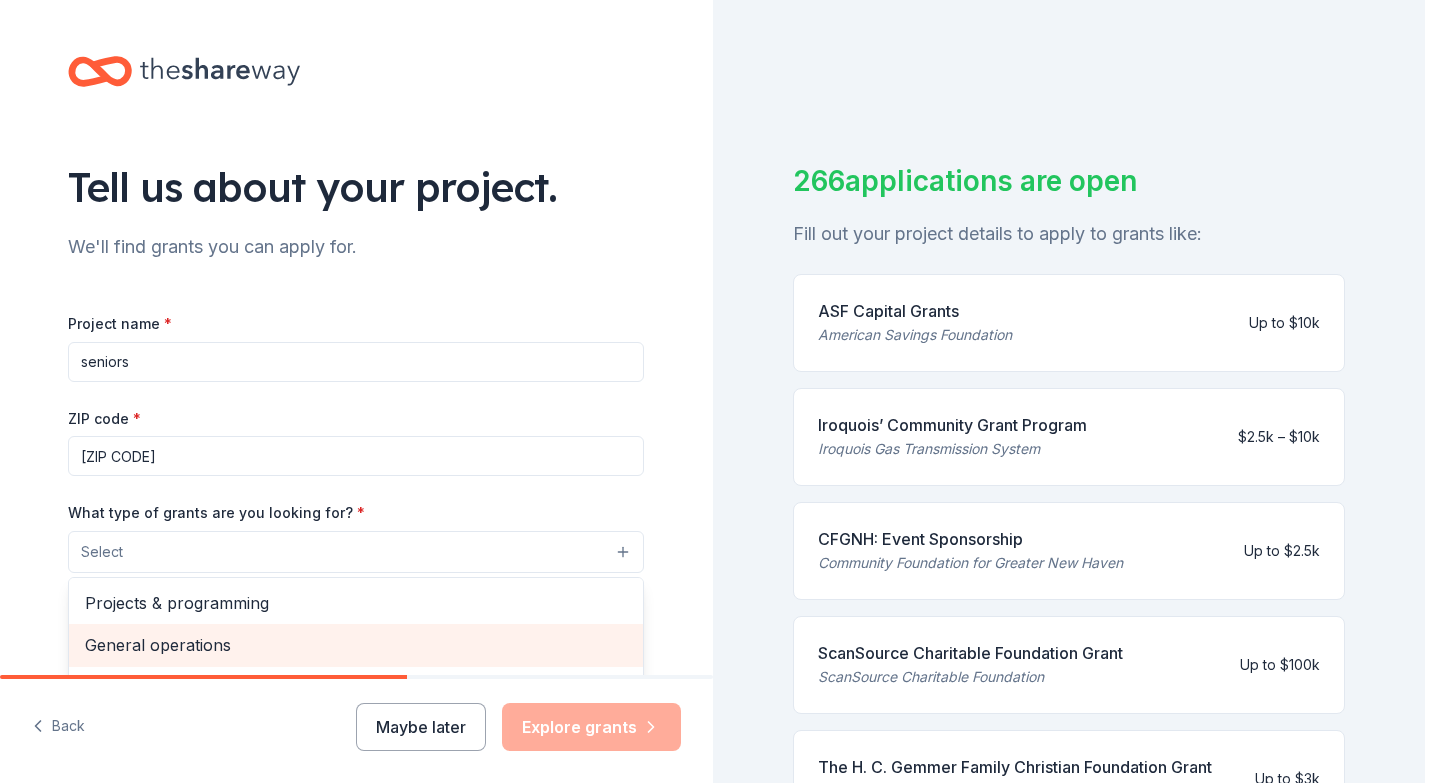 click on "General operations" at bounding box center [356, 645] 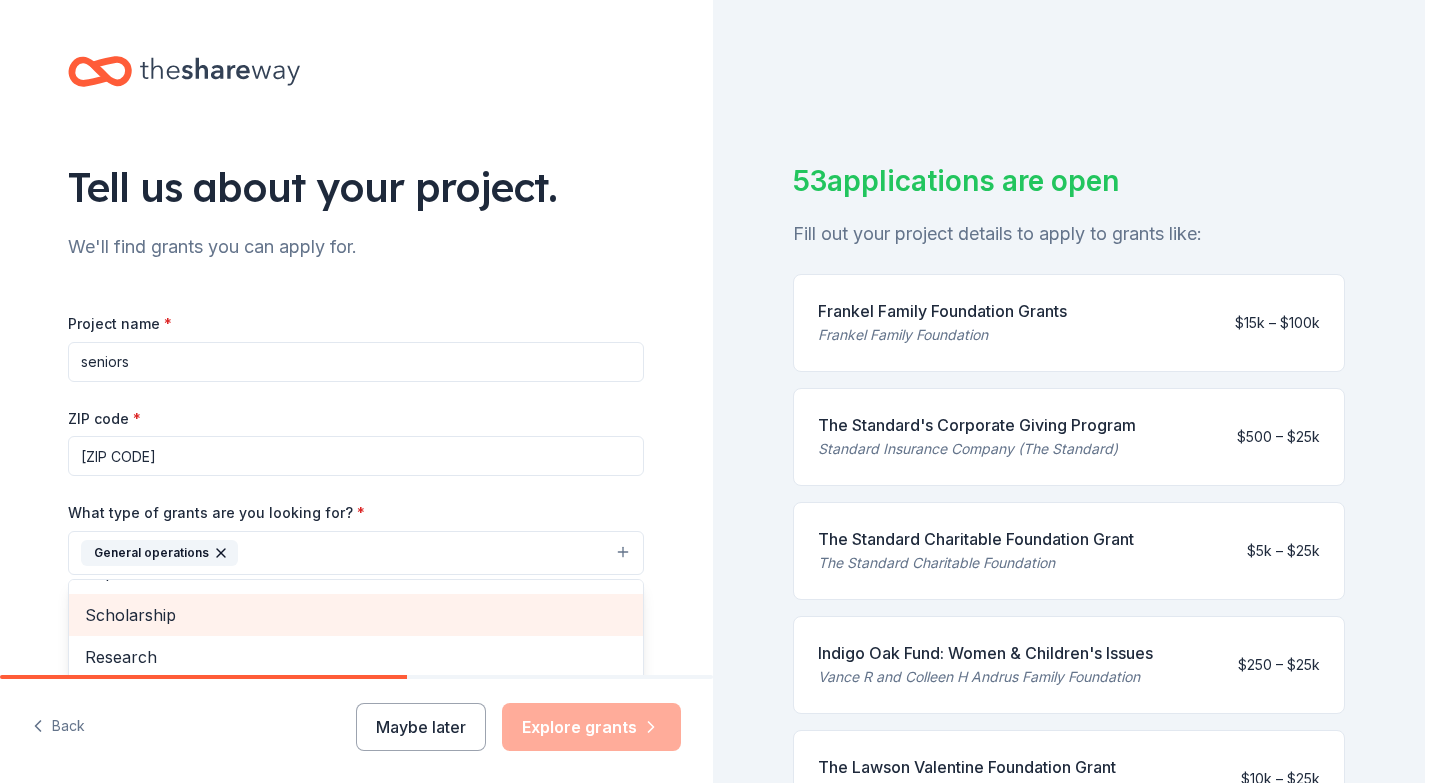 scroll, scrollTop: 61, scrollLeft: 0, axis: vertical 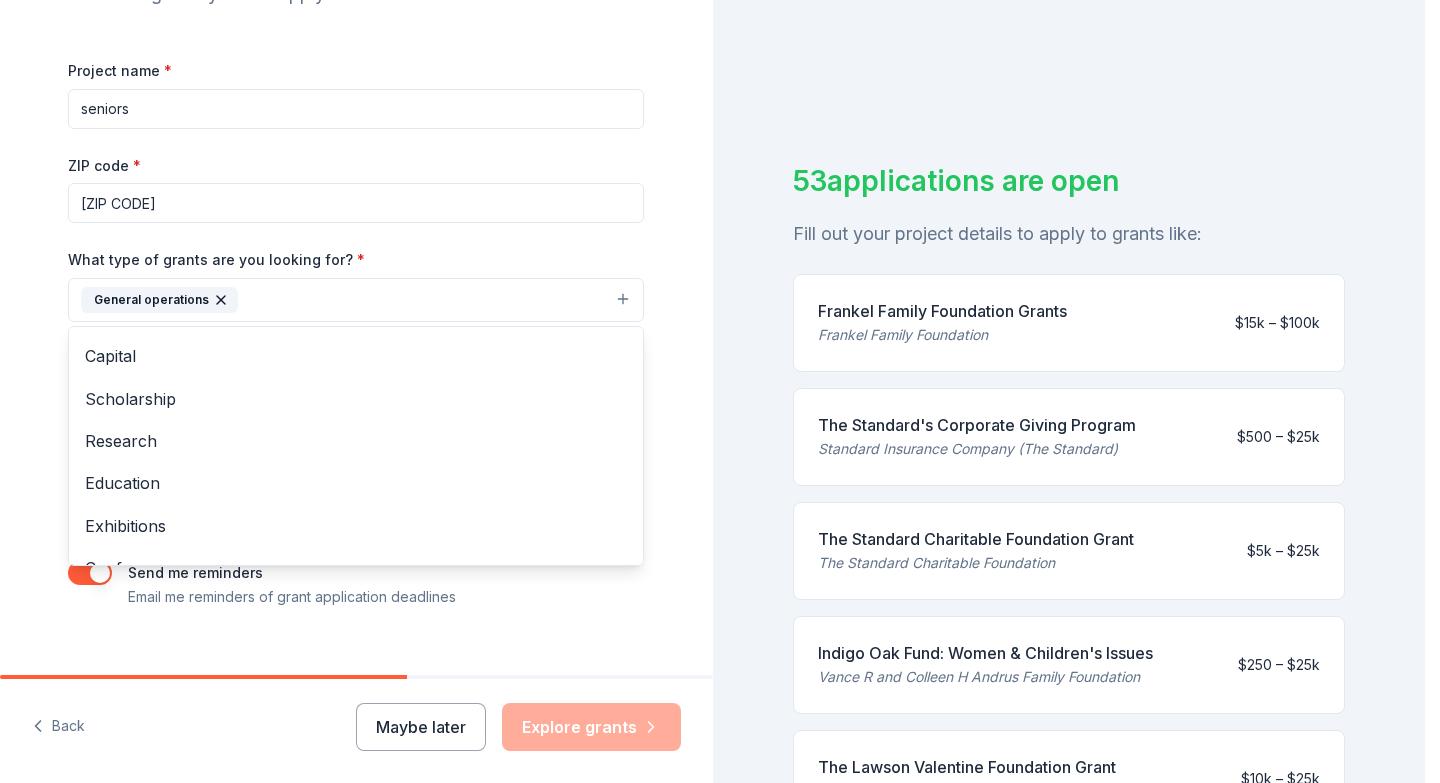 click on "Project name * seniors ZIP code * [ZIP CODE] What type of grants are you looking for? * General operations Projects & programming Capital Scholarship Research Education Exhibitions Conference Training and capacity building Fellowship Other What is your project about? * We use this to match you to relevant grant opportunities.   See examples We recommend at least 300 characters to get the best grant matches. Send me reminders Email me reminders of grant application deadlines" at bounding box center (356, 333) 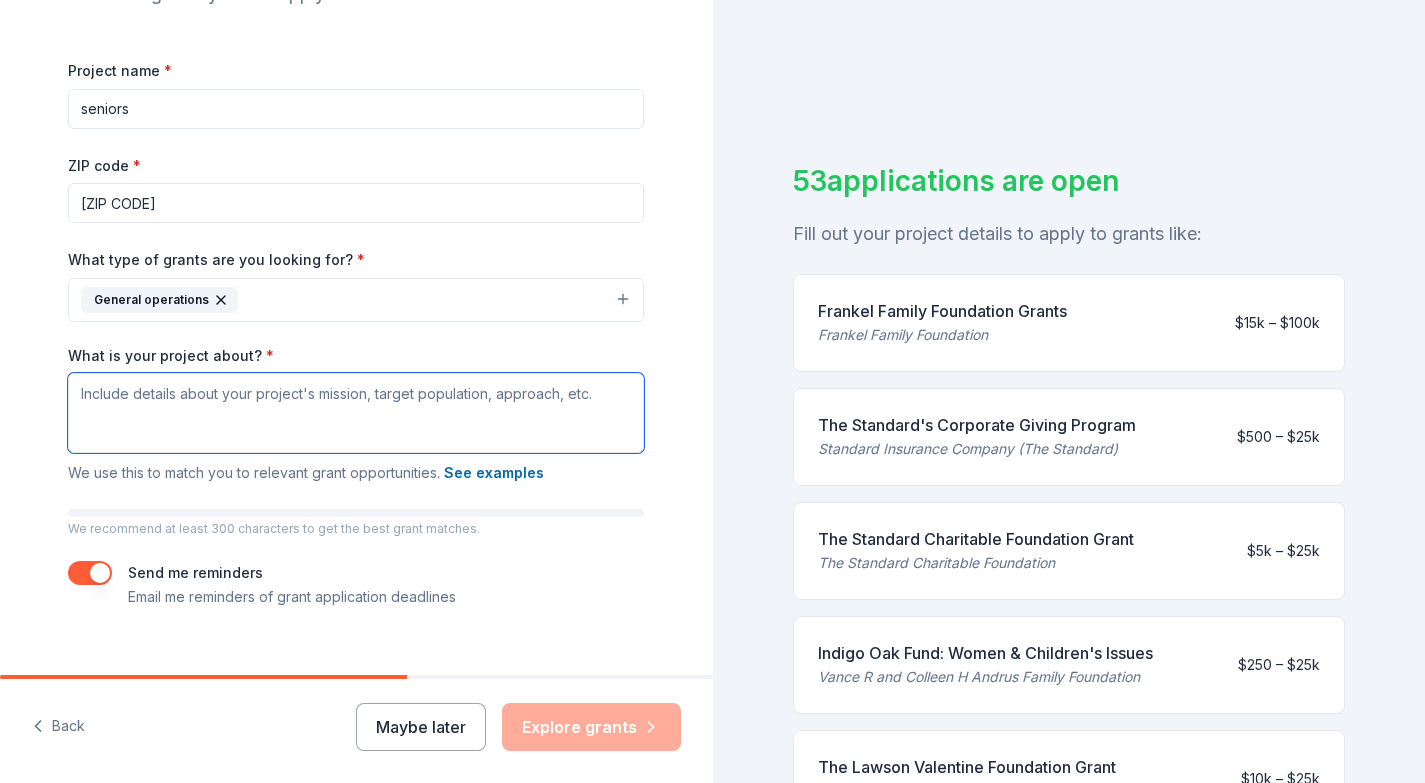 click on "What is your project about? *" at bounding box center [356, 413] 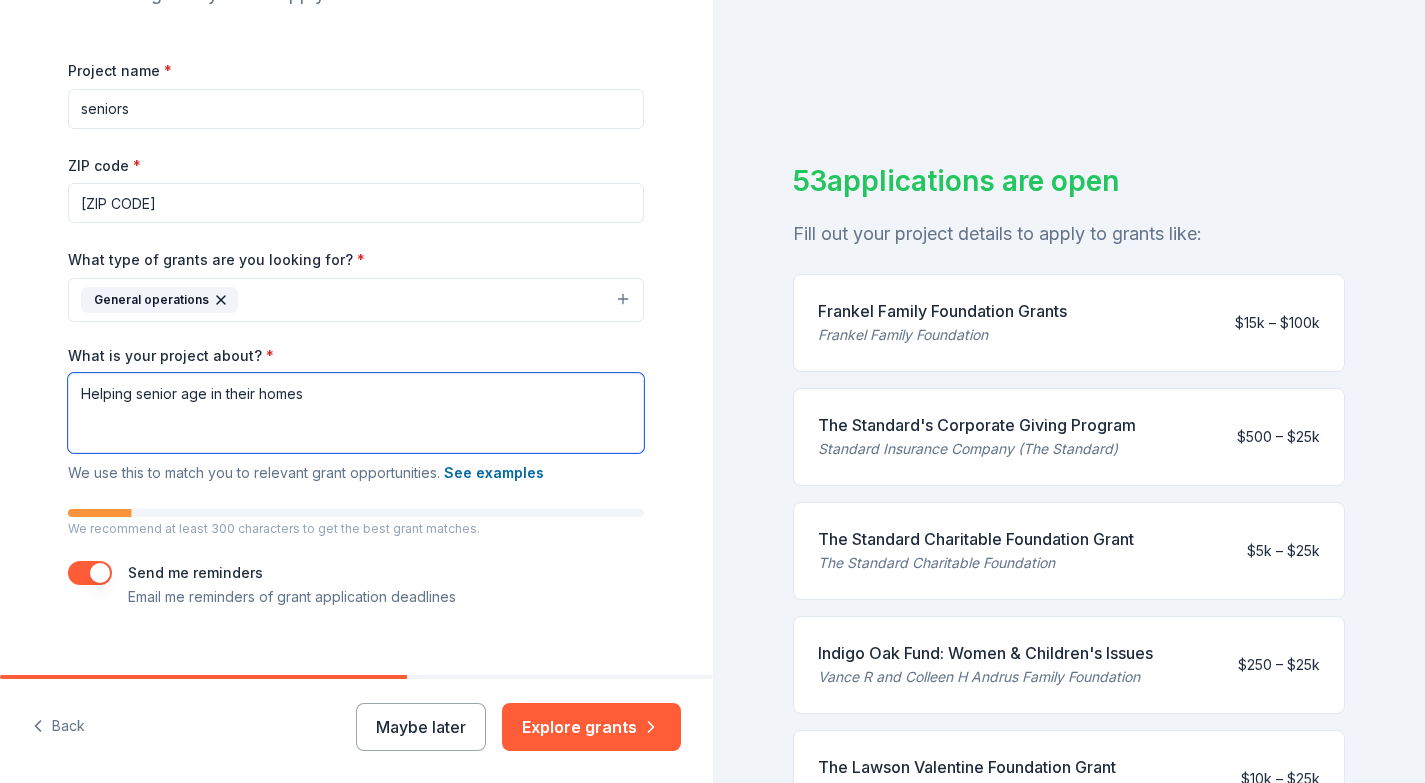 type on "Helping senior age in their homes" 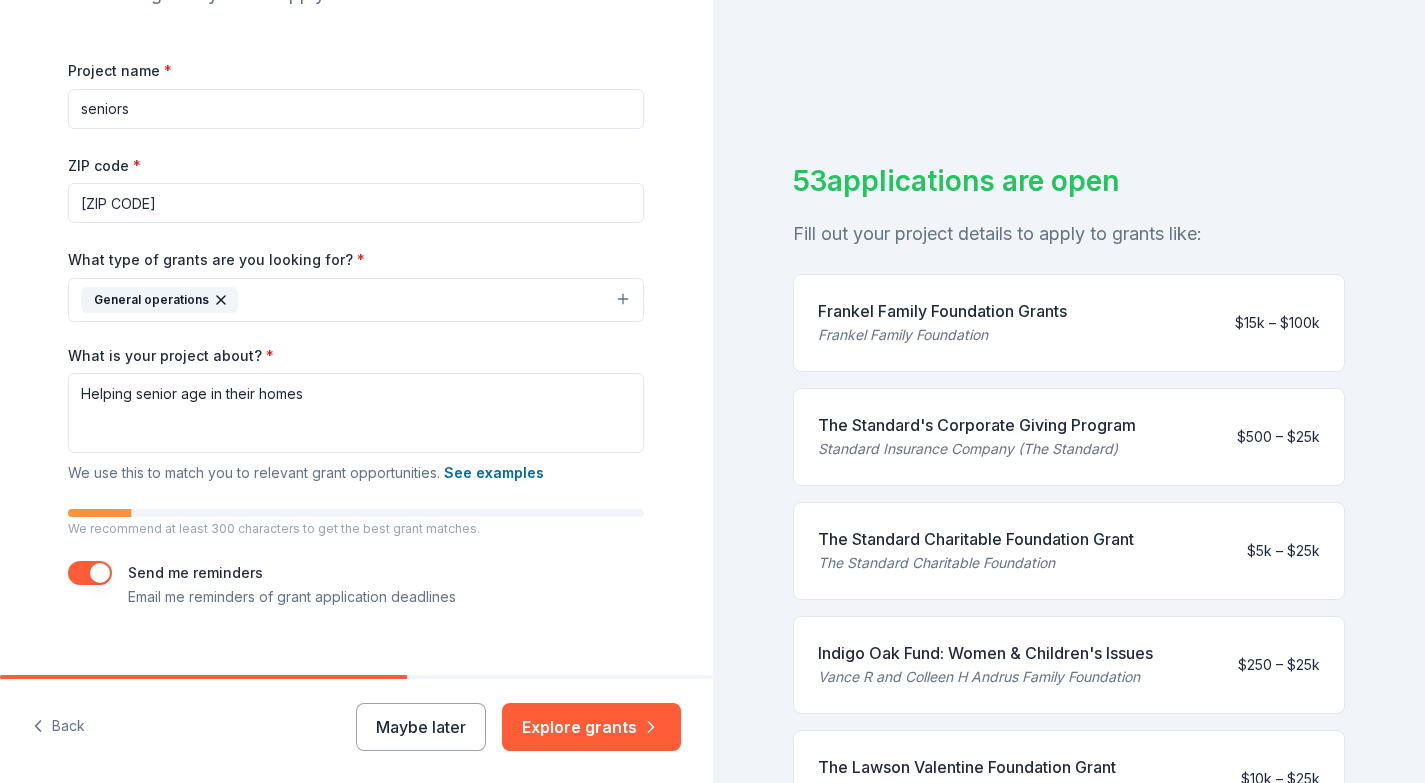 click on "Project name * seniors ZIP code * [ZIP CODE] What type of grants are you looking for? * General operations What is your project about? * Helping senior age in their homes We use this to match you to relevant grant opportunities.   See examples We recommend at least 300 characters to get the best grant matches. Send me reminders Email me reminders of grant application deadlines" at bounding box center [356, 226] 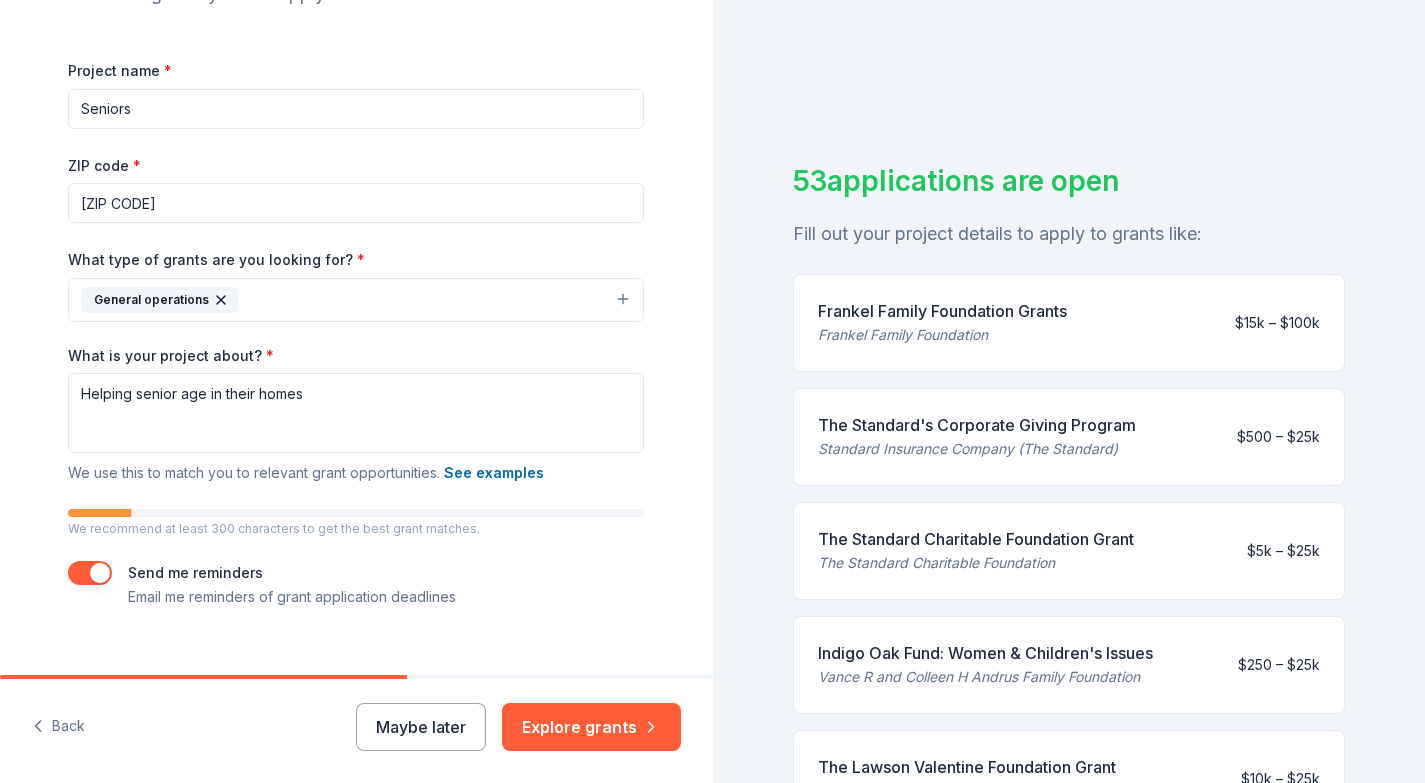 click on "Seniors" at bounding box center (356, 109) 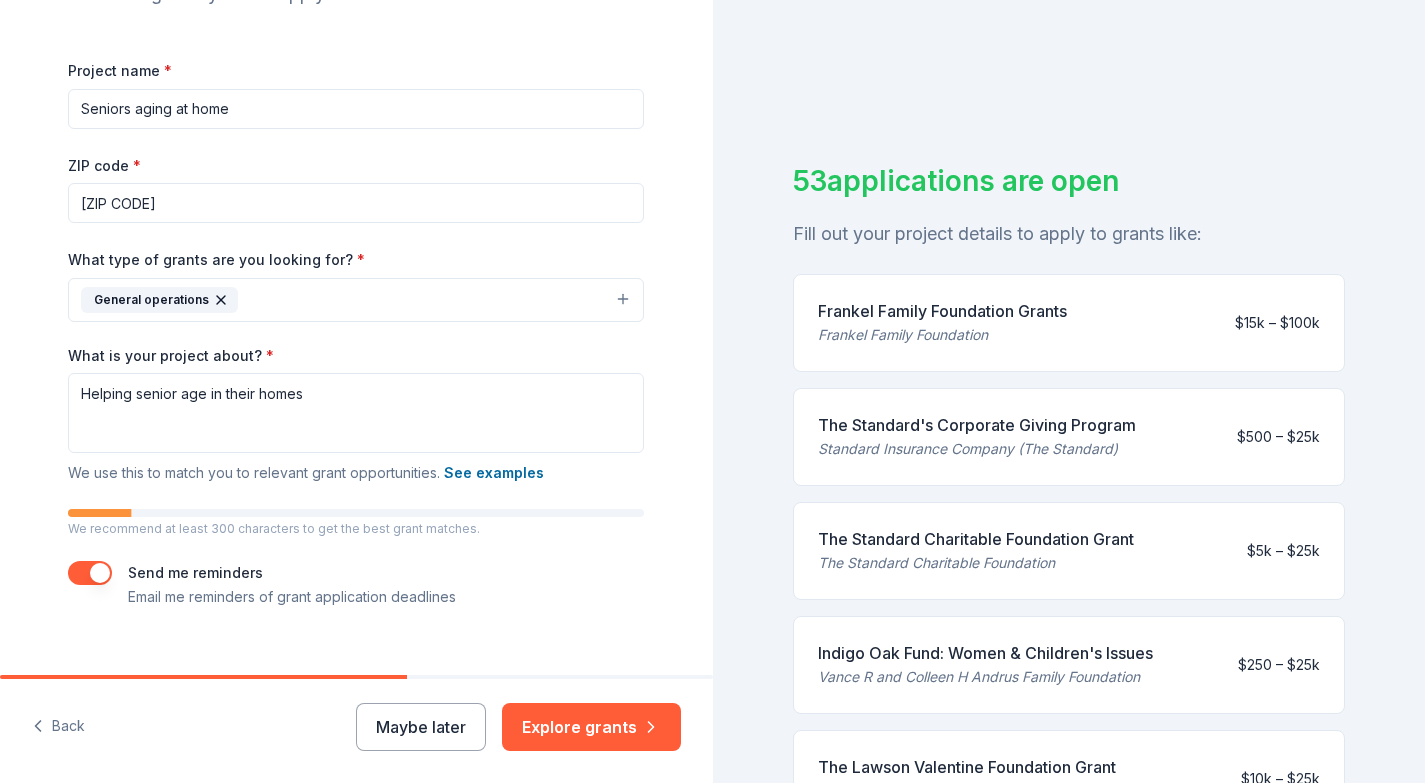 click on "Project name * Seniors aging at home ZIP code * [ZIP CODE] What type of grants are you looking for? * General operations What is your project about? * Helping senior age in their homes We use this to match you to relevant grant opportunities.   See examples We recommend at least 300 characters to get the best grant matches. Send me reminders Email me reminders of grant application deadlines" at bounding box center [356, 226] 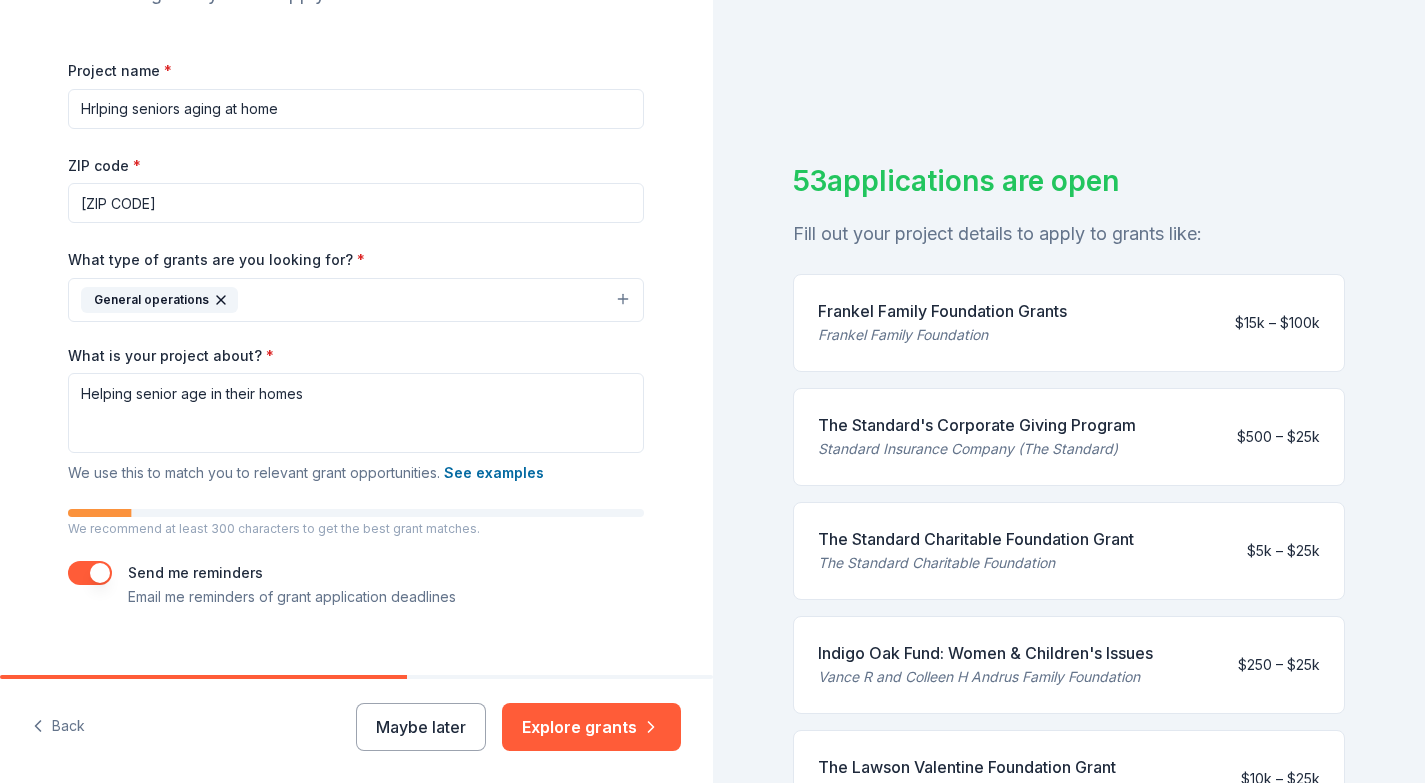 click on "Hrlping seniors aging at home" at bounding box center (356, 109) 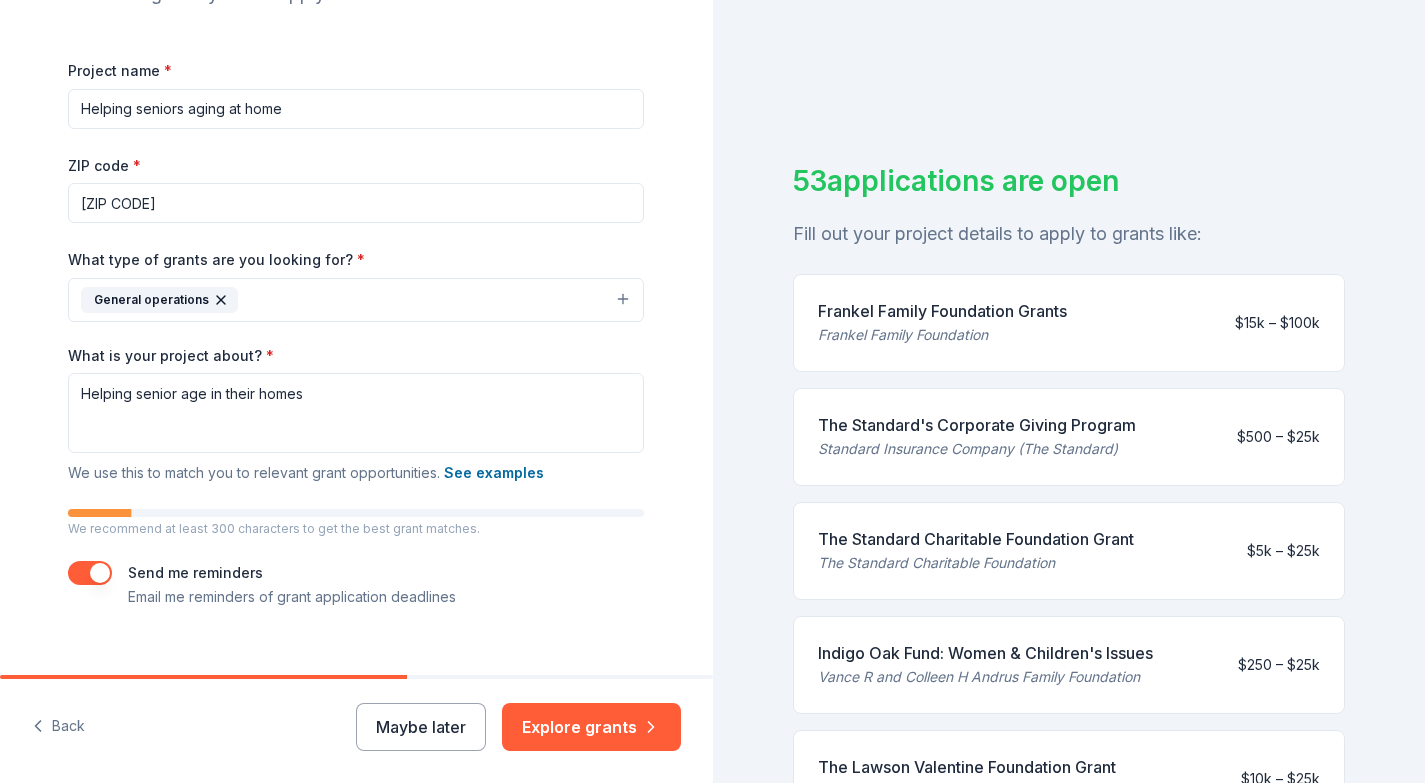 click on "Helping seniors aging at home" at bounding box center (356, 109) 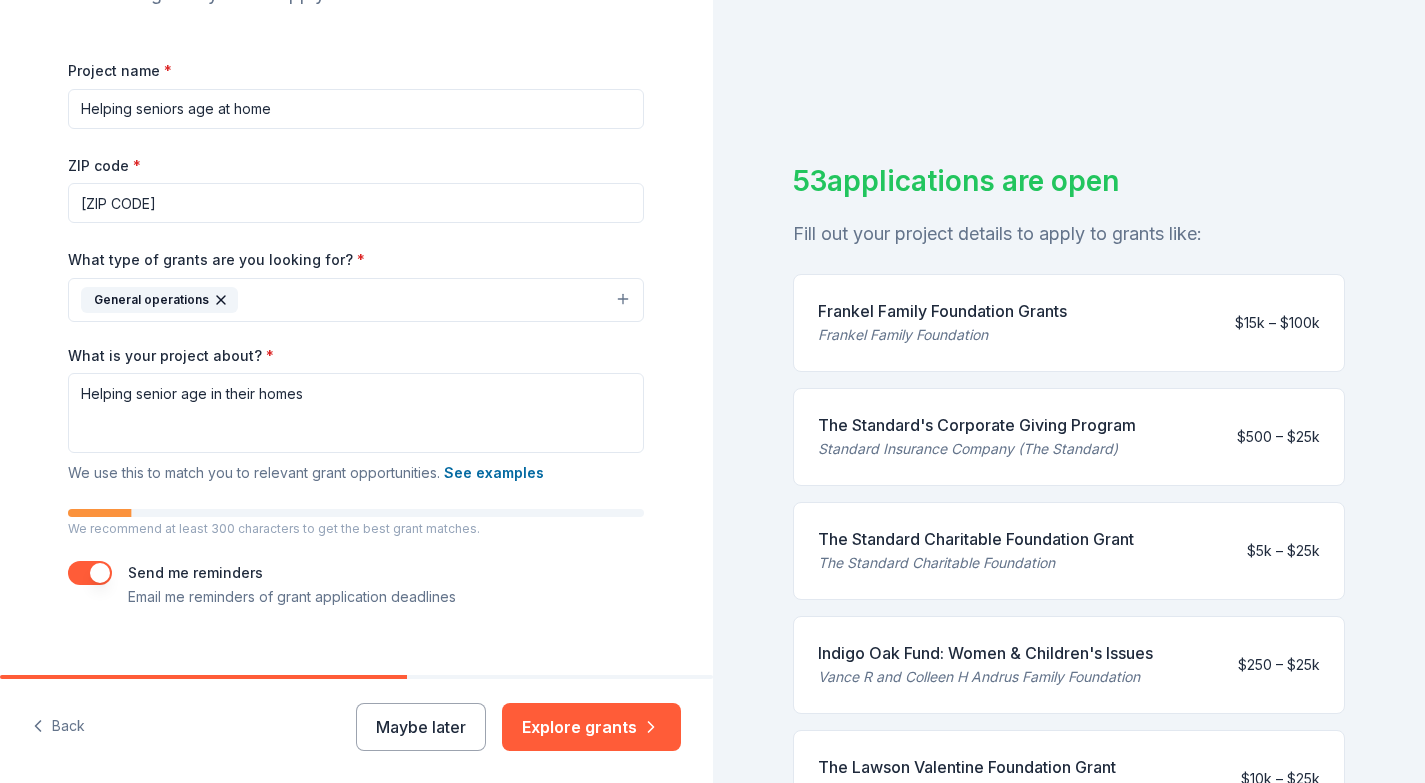 type on "Helping seniors age at home" 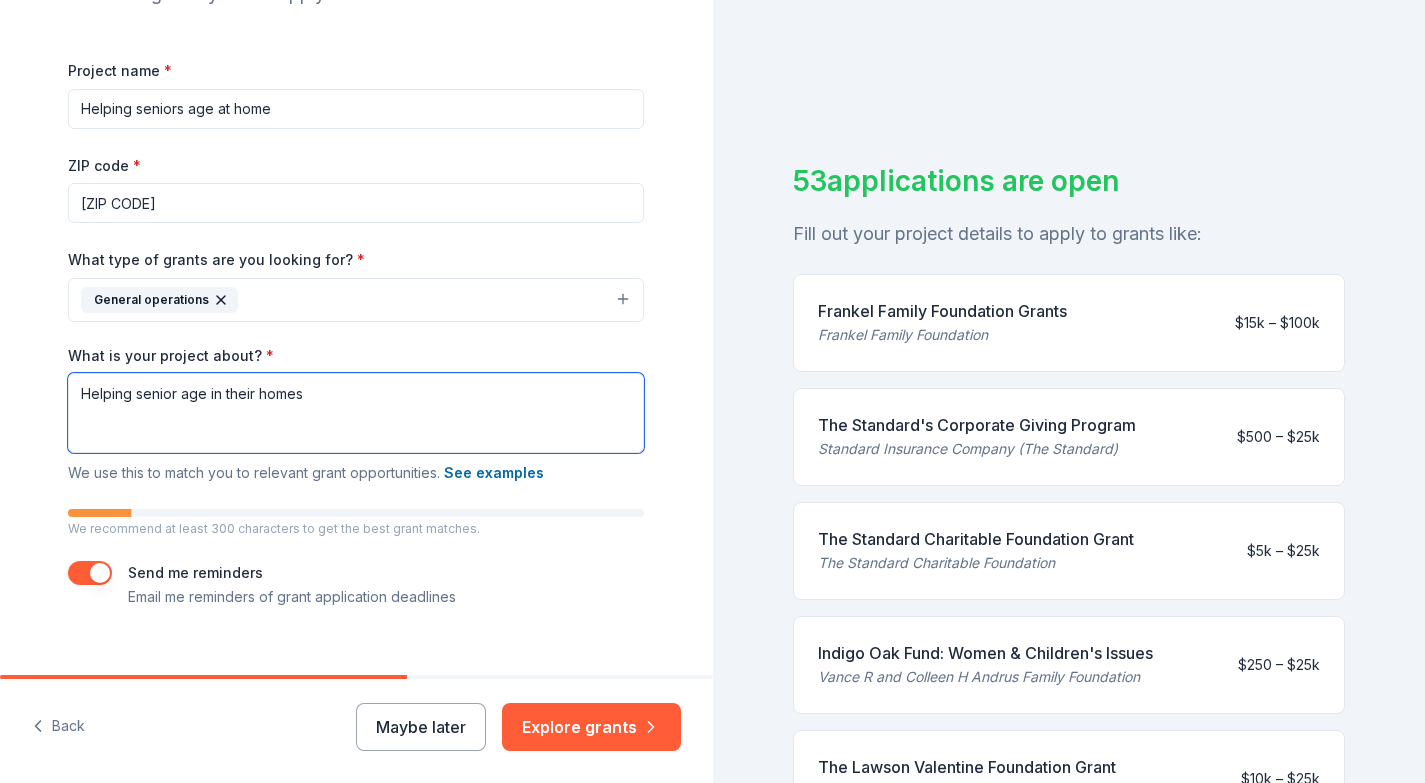 click on "Helping senior age in their homes" at bounding box center (356, 413) 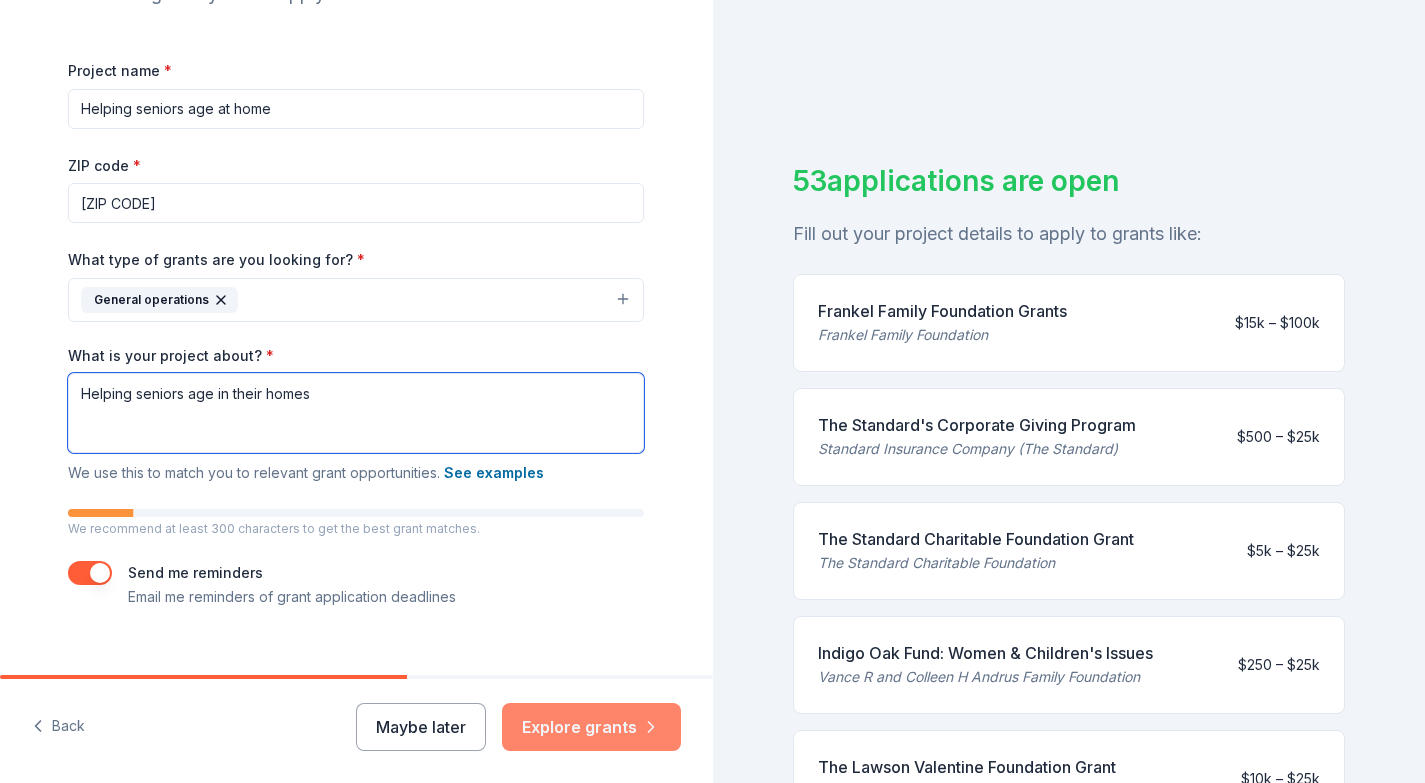 type on "Helping seniors age in their homes" 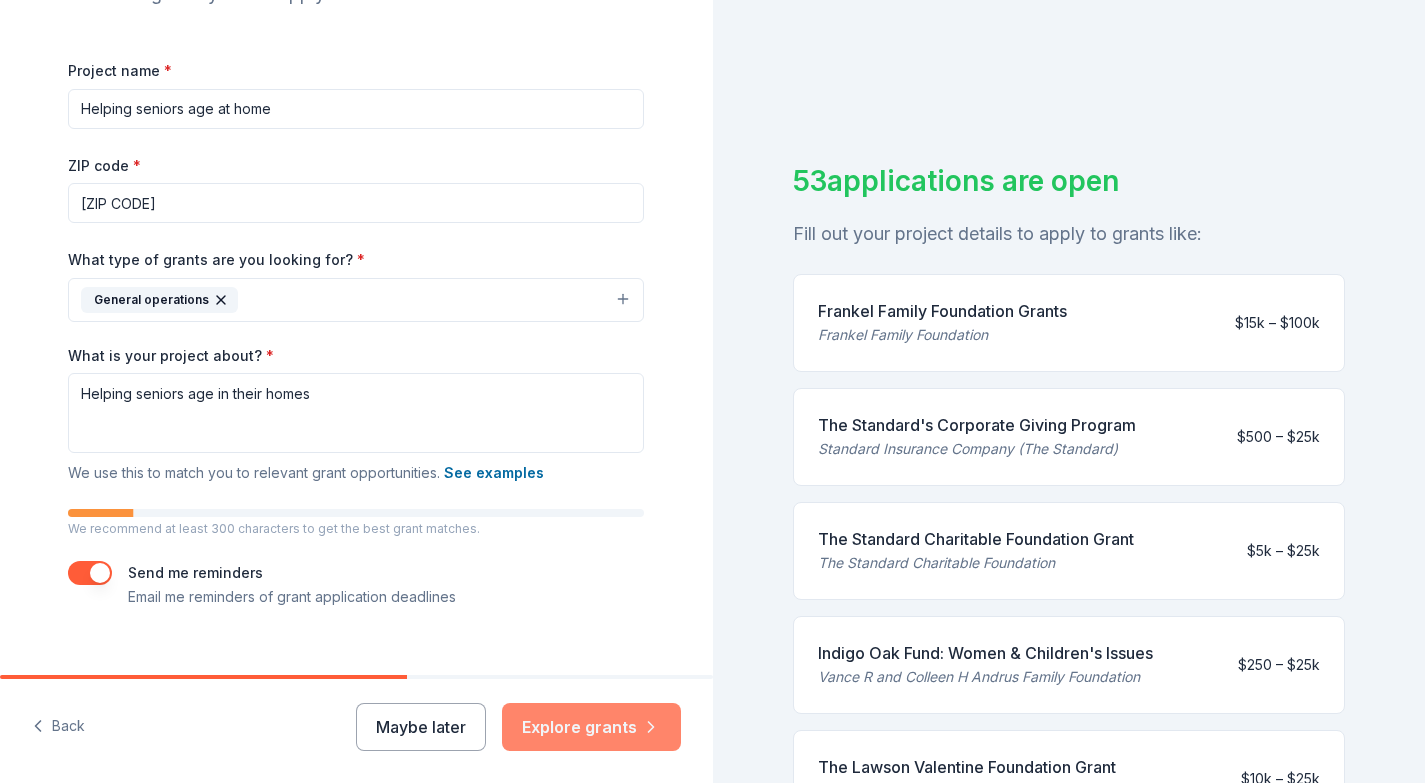click on "Explore grants" at bounding box center [591, 727] 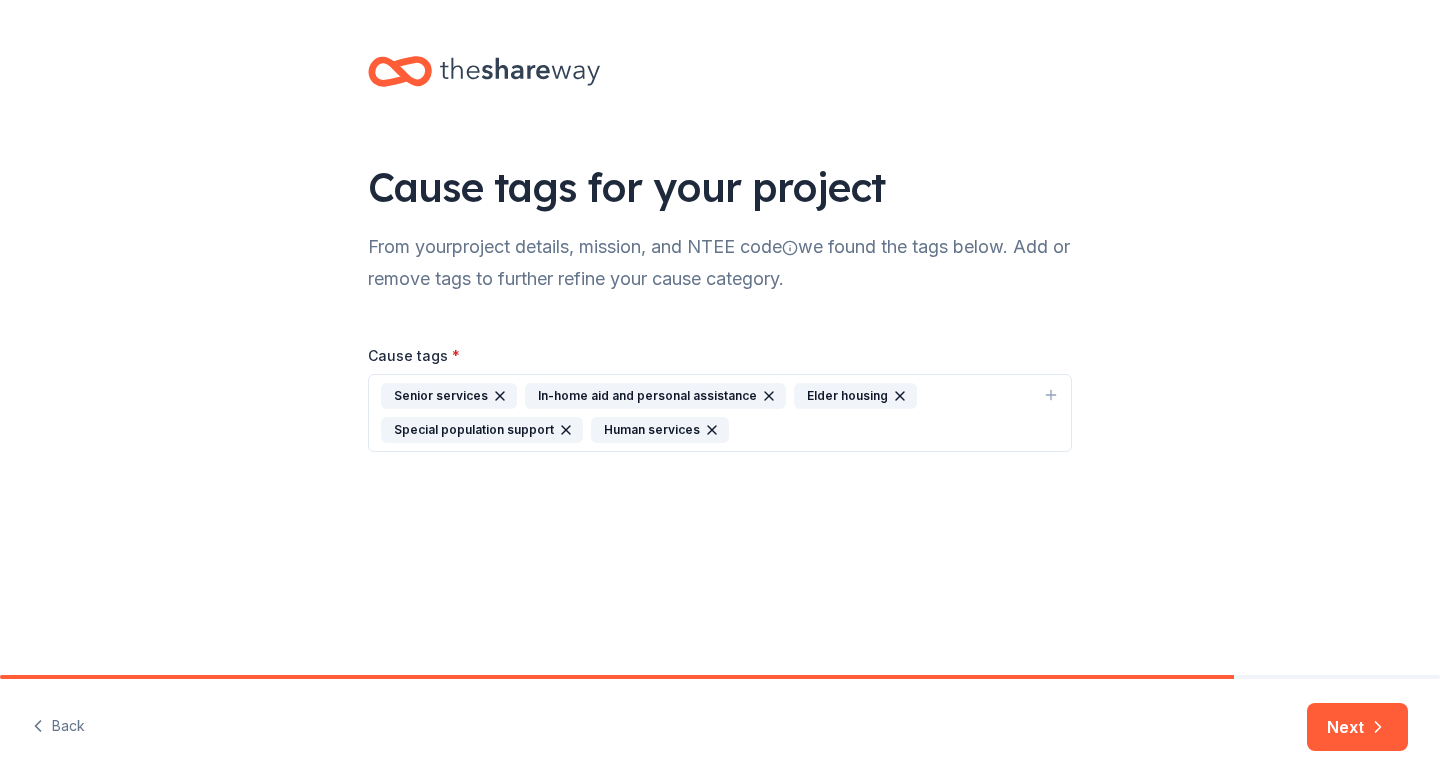 click on "Senior services" at bounding box center (449, 396) 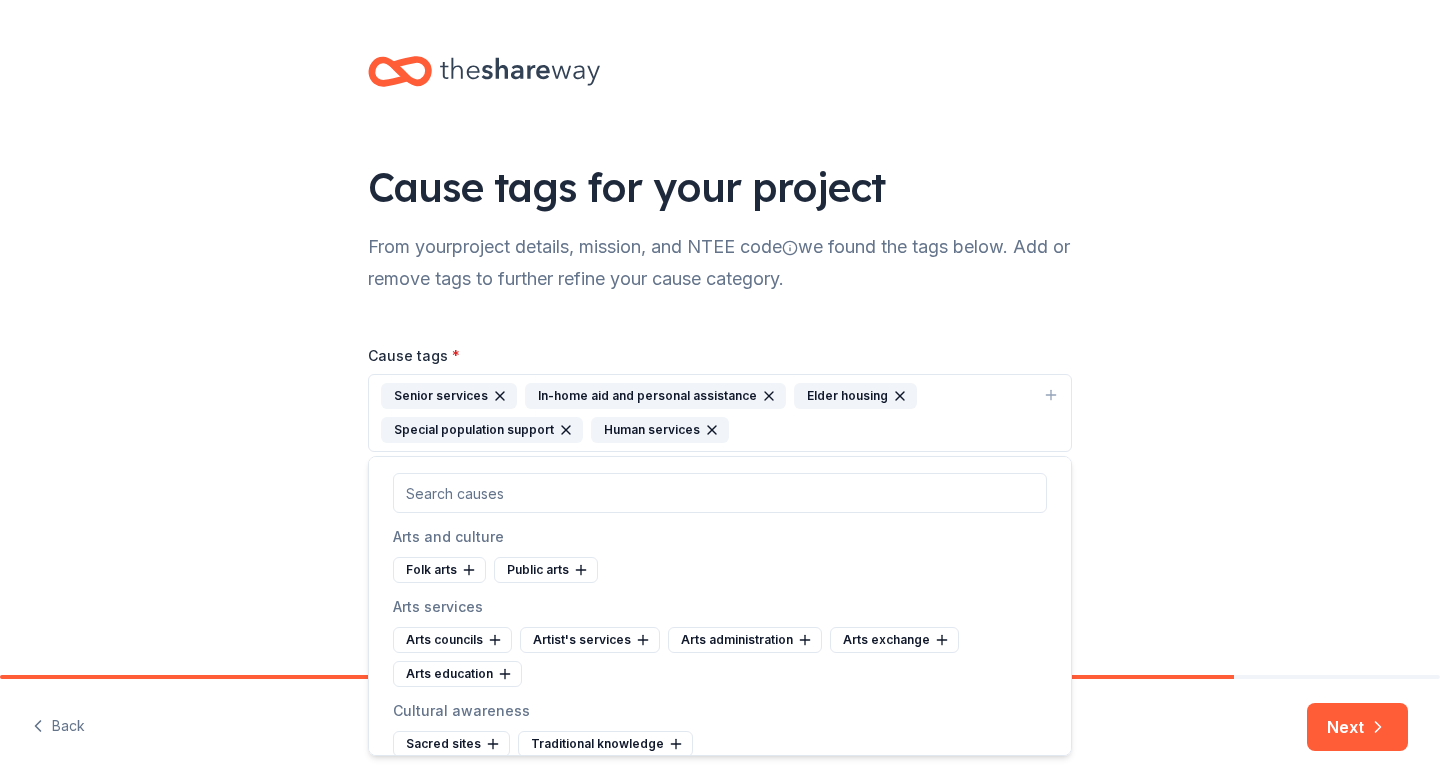 click on "Cause tags for your project From your  project details, mission, and NTEE code   we found the tags below. Add or remove tags to further refine your cause category. Cause tags * Senior services In-home aid and personal assistance Elder housing Special population support Human services" at bounding box center [720, 274] 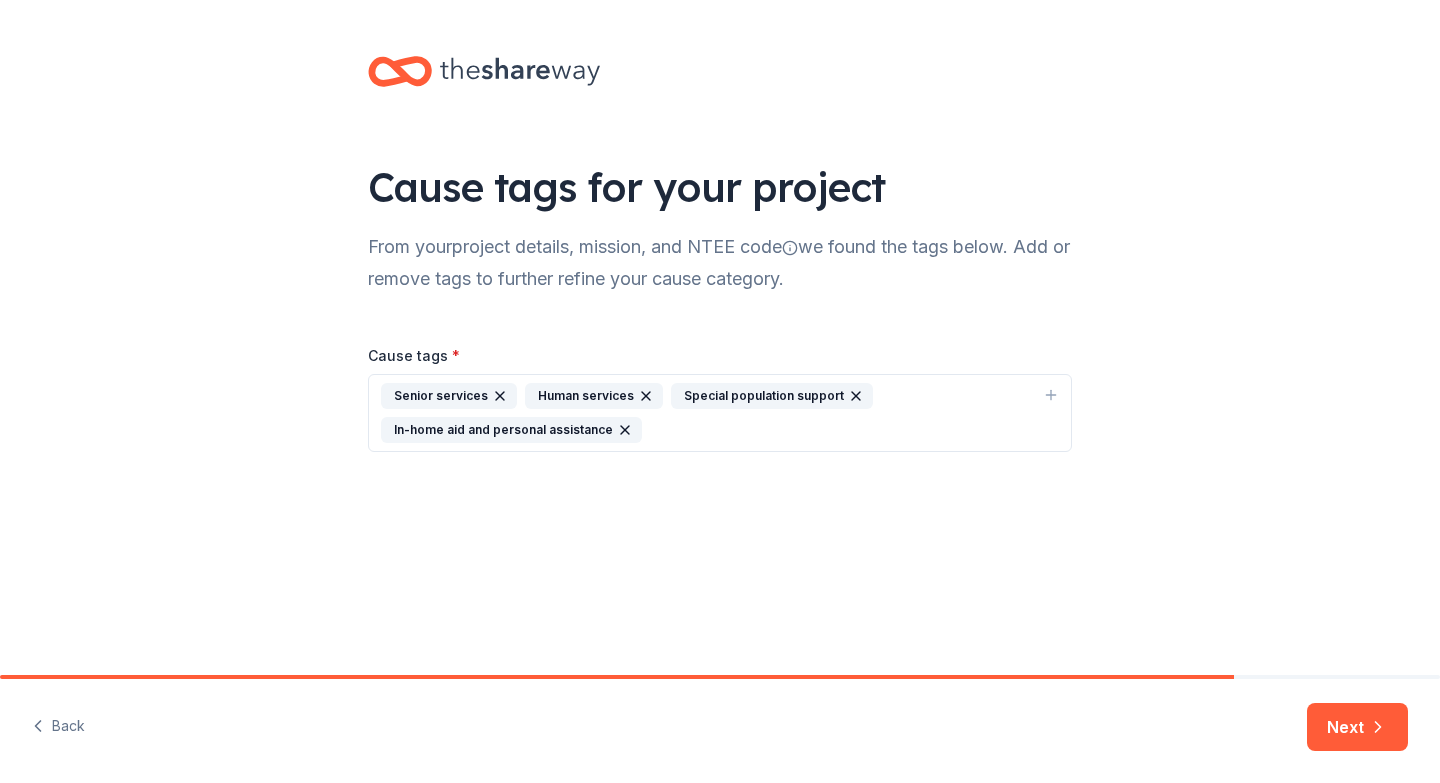 click 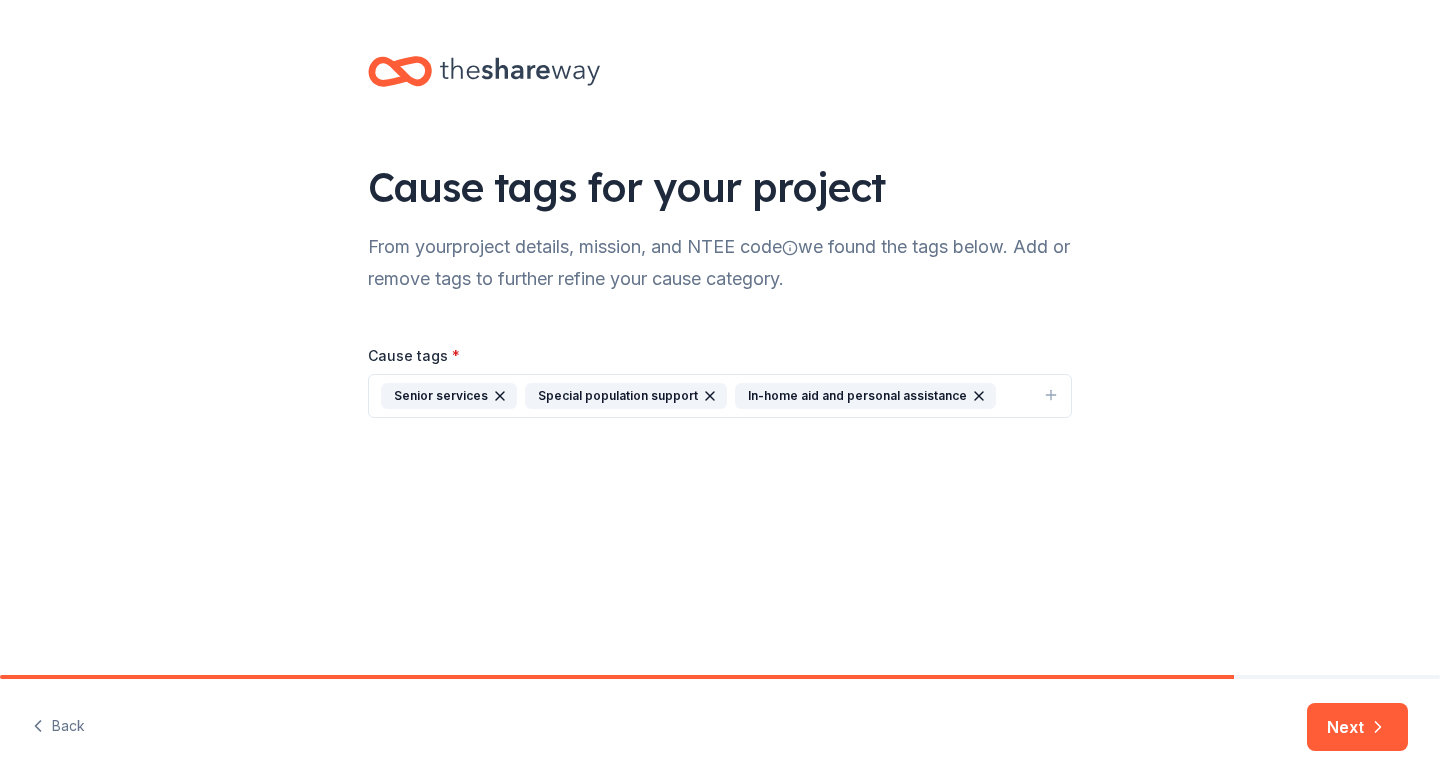 click 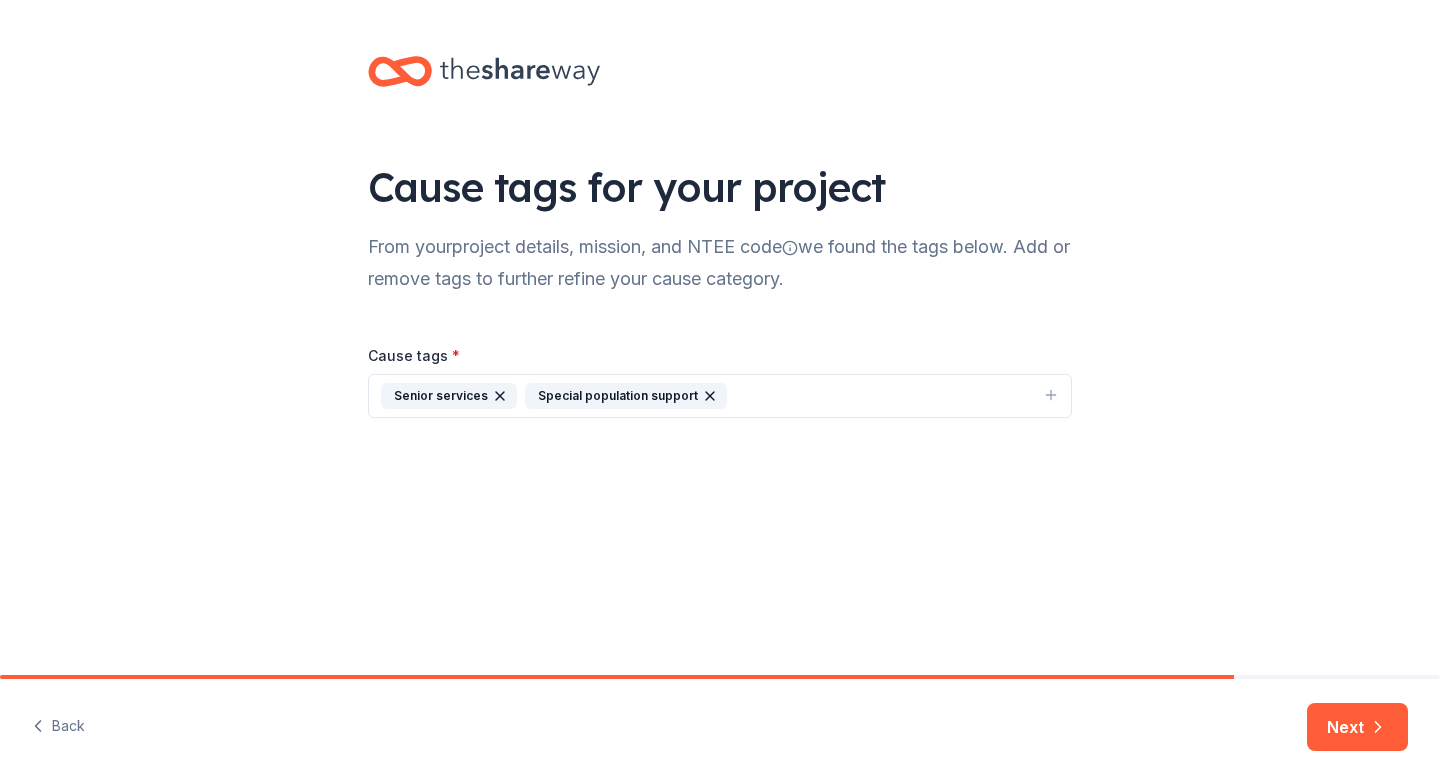 click 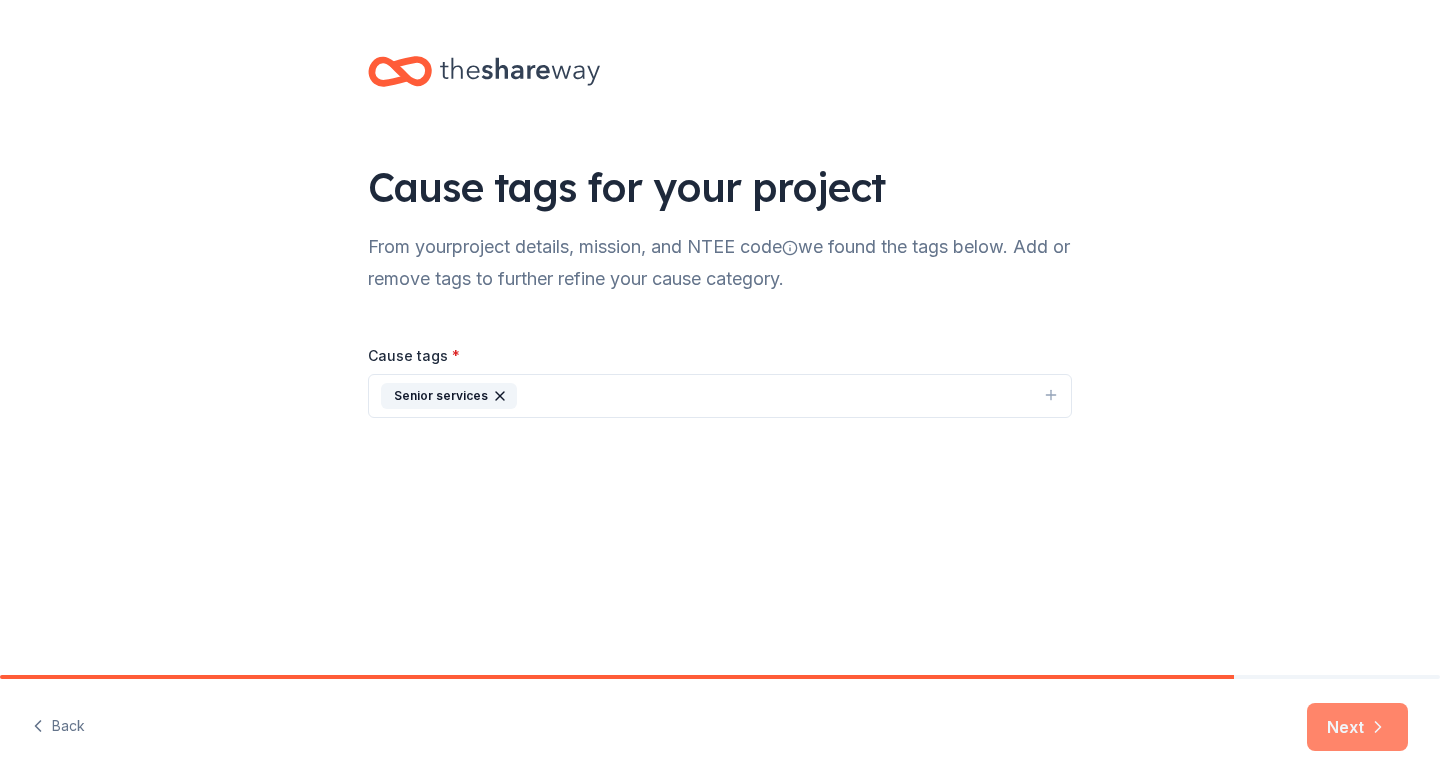 click on "Next" at bounding box center (1357, 727) 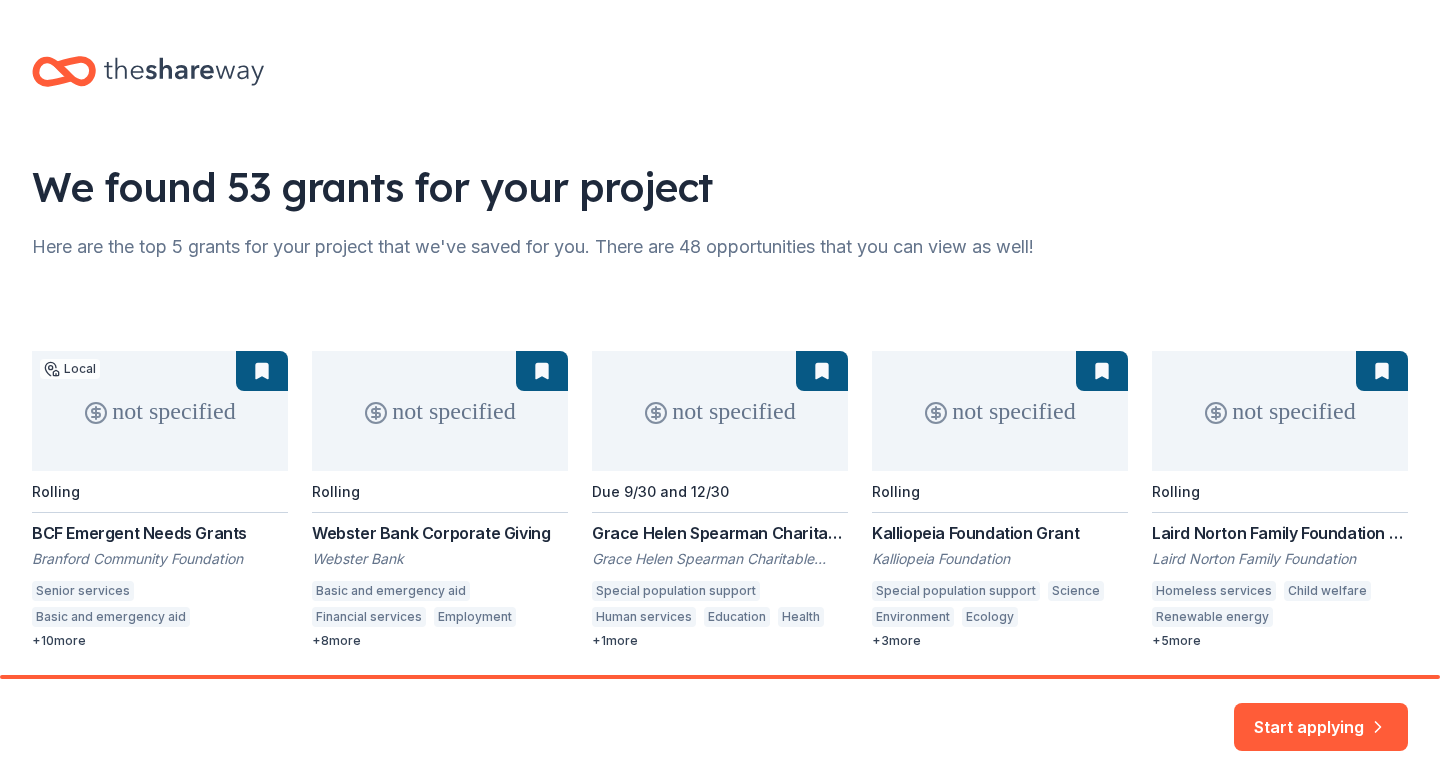 click on "not specified Local Rolling [BRAND] Emergent Needs Grants [BRAND] Senior services Basic and emergency aid Child welfare Human services Education Health Arts and culture Addiction services Environment Parks Wildlife biodiversity Civic participation Historic preservation +  10  more not specified Rolling [BRAND] Corporate Giving [BRAND] Basic and emergency aid Financial services Employment Job creation and workforce development Business and industry Equal opportunity in education Housing development Community and economic development Home ownership Food security Health +  8  more not specified Due 9/30 and 12/30 [BRAND] Charitable Foundation Grant [BRAND] Special population support Human services Education Health Arts and culture +  1  more not specified Rolling [BRAND] Foundation Grant [BRAND] Special population support Science Environment Ecology Climate change Environmental justice Cultural awareness Cultural rights" at bounding box center (720, 500) 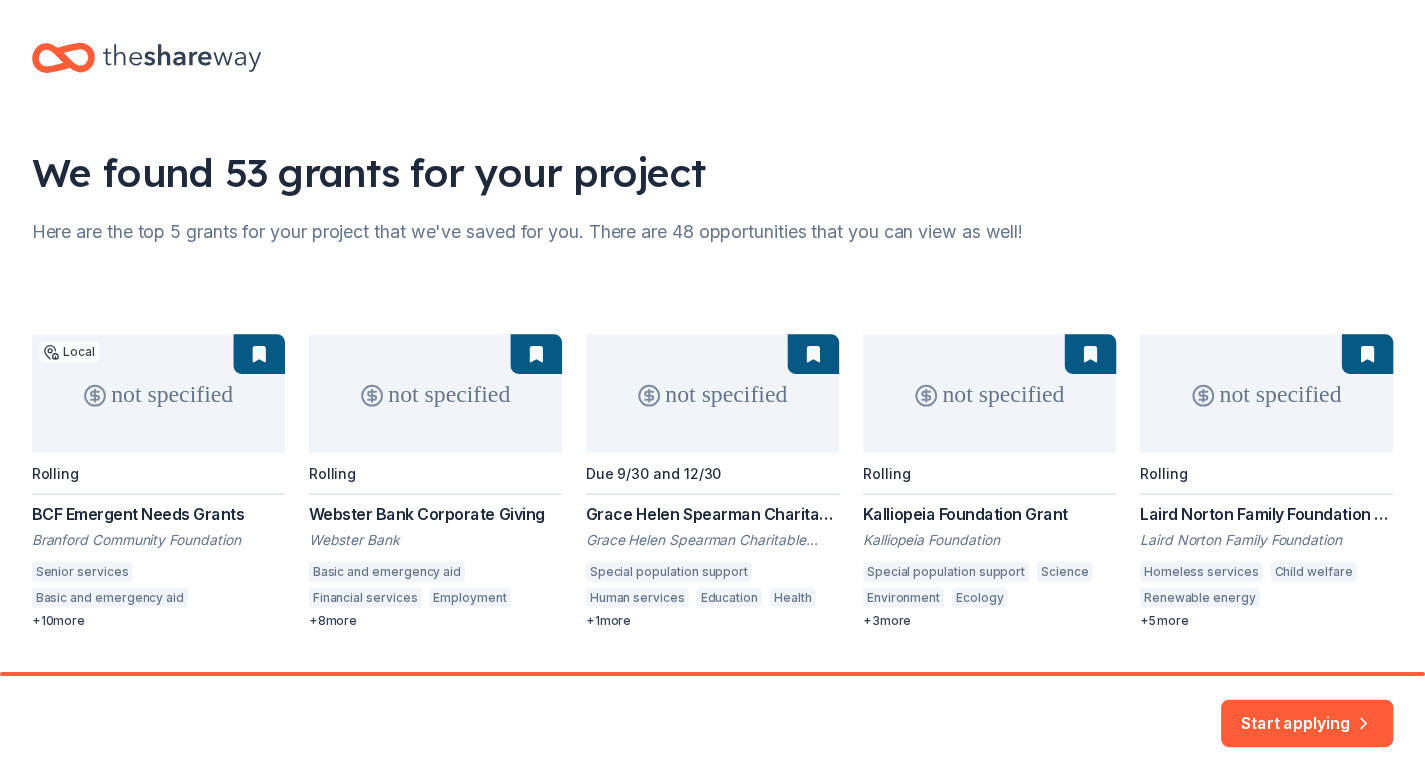 scroll, scrollTop: 16, scrollLeft: 0, axis: vertical 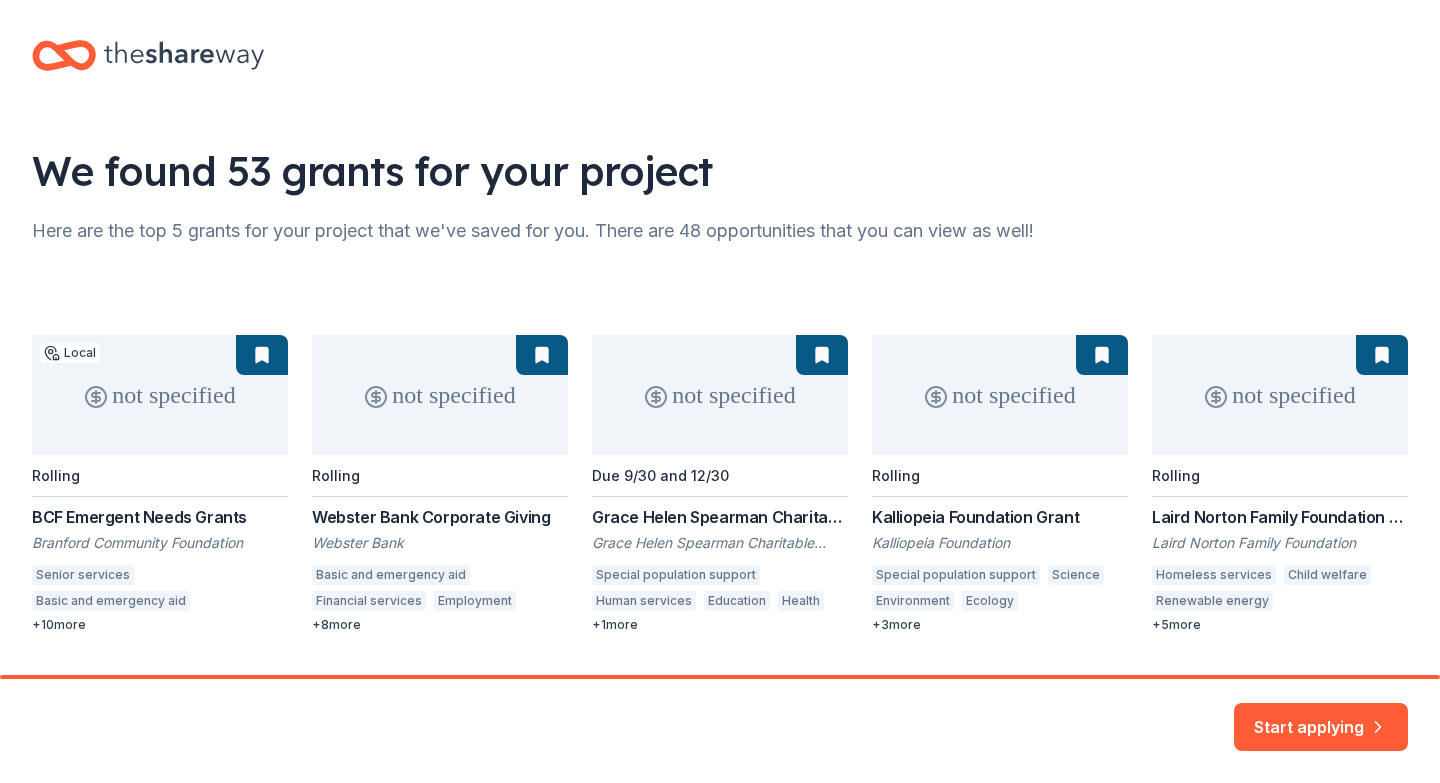 click on "not specified Local Rolling [BRAND] Emergent Needs Grants [BRAND] Senior services Basic and emergency aid Child welfare Human services Education Health Arts and culture Addiction services Environment Parks Wildlife biodiversity Civic participation Historic preservation +  10  more not specified Rolling [BRAND] Corporate Giving [BRAND] Basic and emergency aid Financial services Employment Job creation and workforce development Business and industry Equal opportunity in education Housing development Community and economic development Home ownership Food security Health +  8  more not specified Due 9/30 and 12/30 [BRAND] Charitable Foundation Grant [BRAND] Special population support Human services Education Health Arts and culture +  1  more not specified Rolling [BRAND] Foundation Grant [BRAND] Special population support Science Environment Ecology Climate change Environmental justice Cultural awareness Cultural rights" at bounding box center (720, 484) 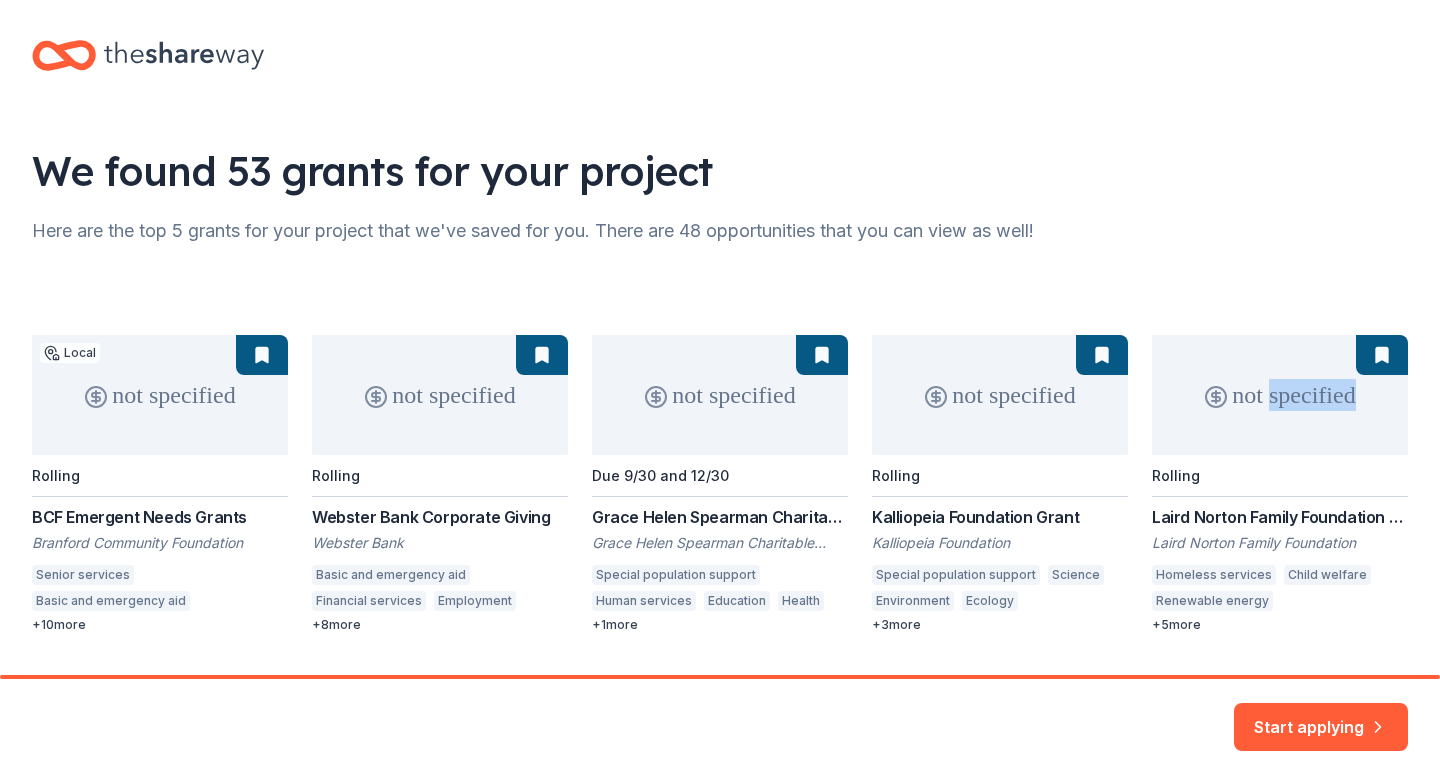 click on "not specified Local Rolling [BRAND] Emergent Needs Grants [BRAND] Senior services Basic and emergency aid Child welfare Human services Education Health Arts and culture Addiction services Environment Parks Wildlife biodiversity Civic participation Historic preservation +  10  more not specified Rolling [BRAND] Corporate Giving [BRAND] Basic and emergency aid Financial services Employment Job creation and workforce development Business and industry Equal opportunity in education Housing development Community and economic development Home ownership Food security Health +  8  more not specified Due 9/30 and 12/30 [BRAND] Charitable Foundation Grant [BRAND] Special population support Human services Education Health Arts and culture +  1  more not specified Rolling [BRAND] Foundation Grant [BRAND] Special population support Science Environment Ecology Climate change Environmental justice Cultural awareness Cultural rights" at bounding box center [720, 484] 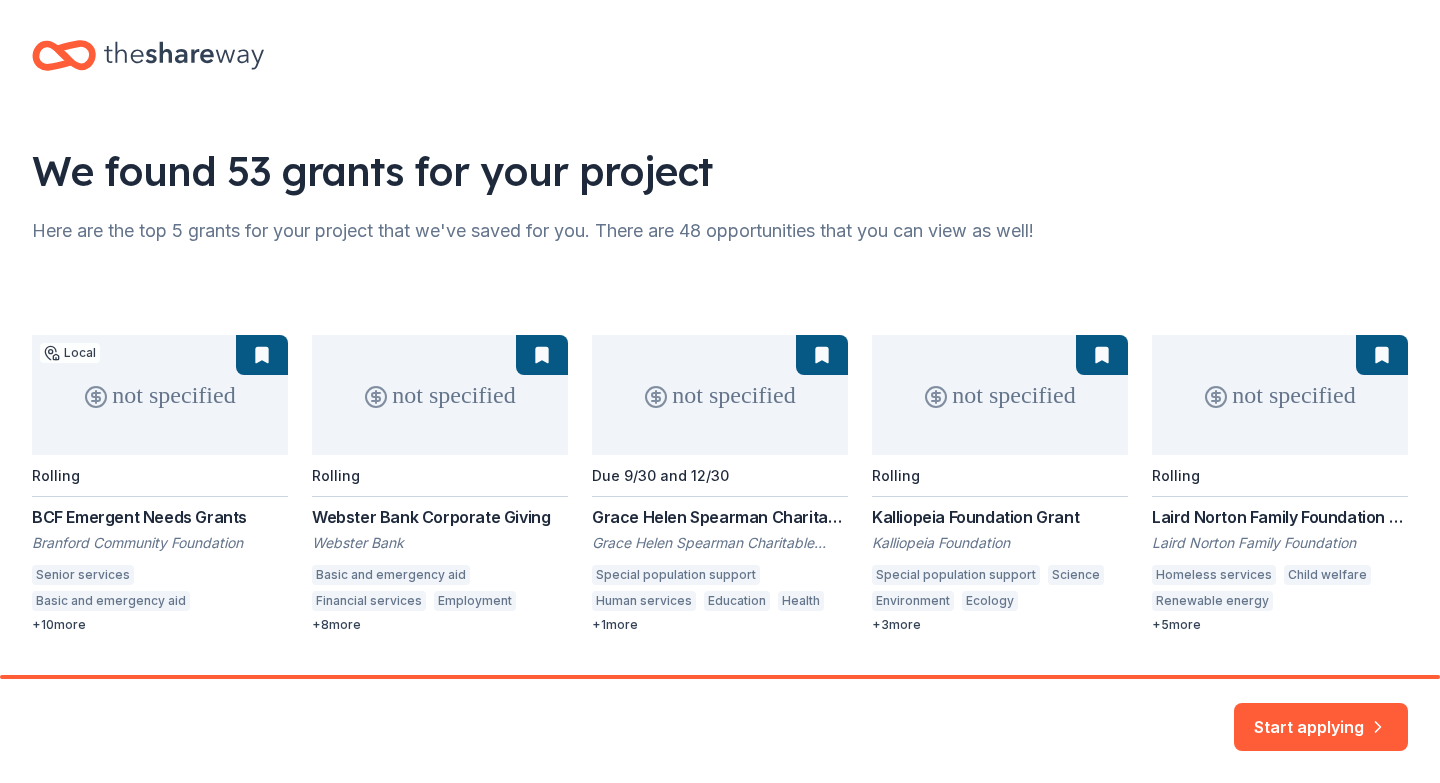 click on "not specified Local Rolling [BRAND] Emergent Needs Grants [BRAND] Senior services Basic and emergency aid Child welfare Human services Education Health Arts and culture Addiction services Environment Parks Wildlife biodiversity Civic participation Historic preservation +  10  more not specified Rolling [BRAND] Corporate Giving [BRAND] Basic and emergency aid Financial services Employment Job creation and workforce development Business and industry Equal opportunity in education Housing development Community and economic development Home ownership Food security Health +  8  more not specified Due 9/30 and 12/30 [BRAND] Charitable Foundation Grant [BRAND] Special population support Human services Education Health Arts and culture +  1  more not specified Rolling [BRAND] Foundation Grant [BRAND] Special population support Science Environment Ecology Climate change Environmental justice Cultural awareness Cultural rights" at bounding box center [720, 484] 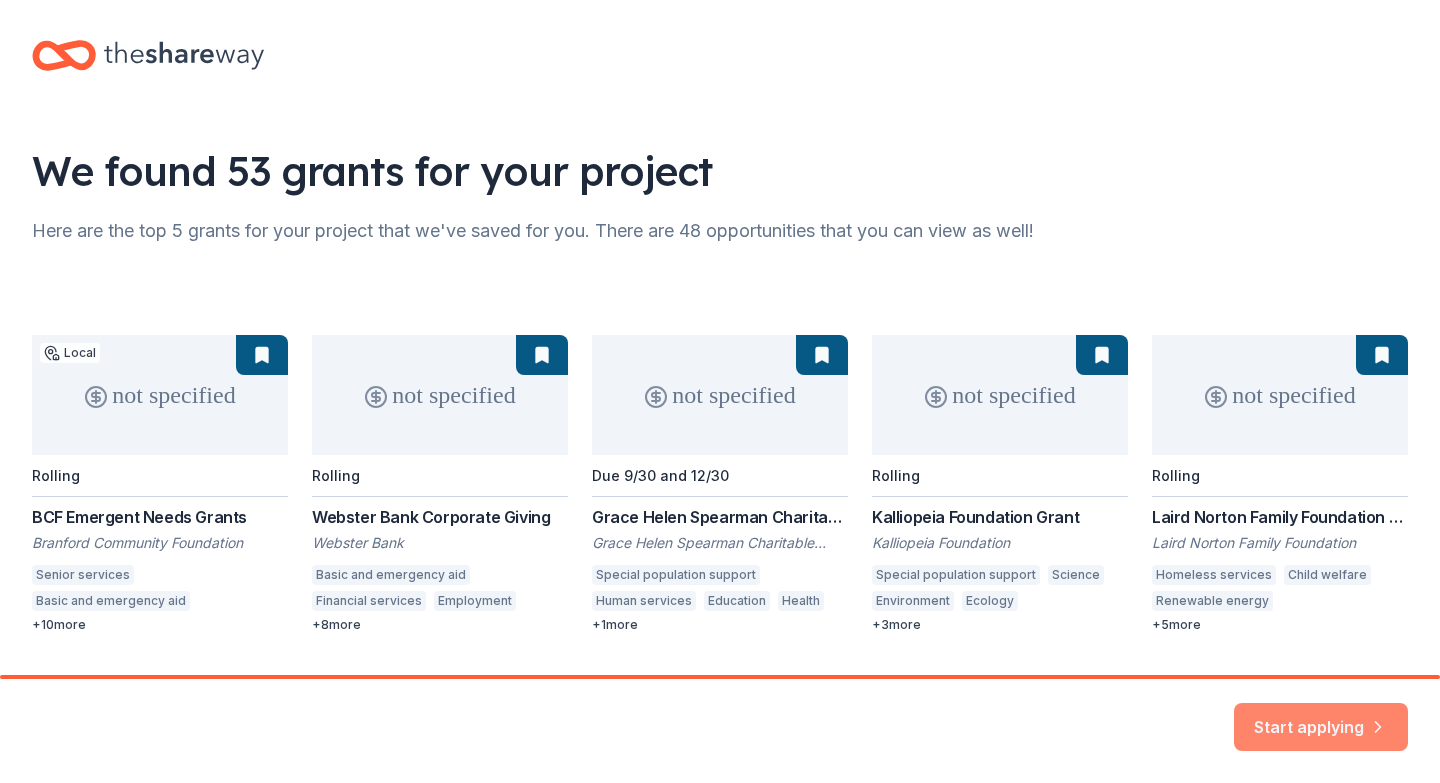 click on "Start applying" at bounding box center (1321, 715) 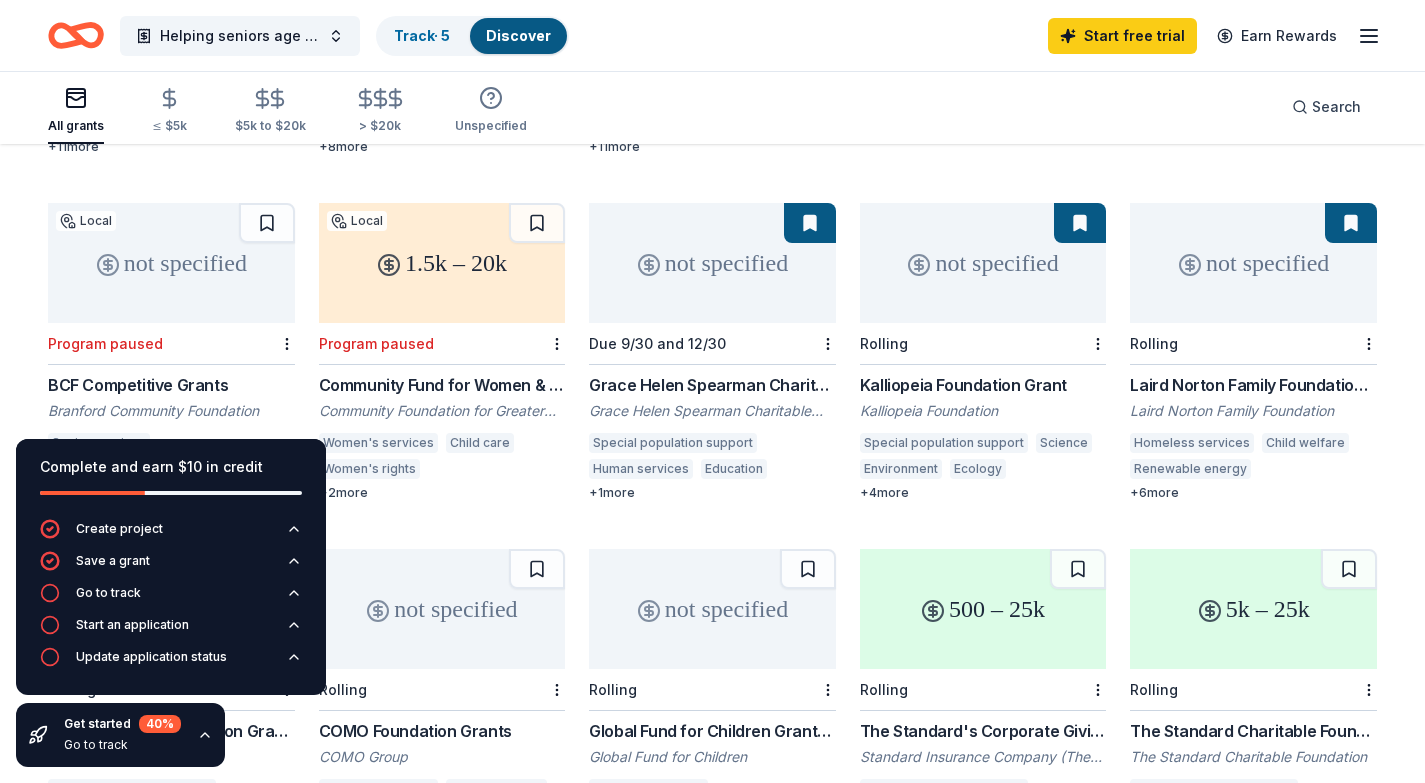 scroll, scrollTop: 457, scrollLeft: 0, axis: vertical 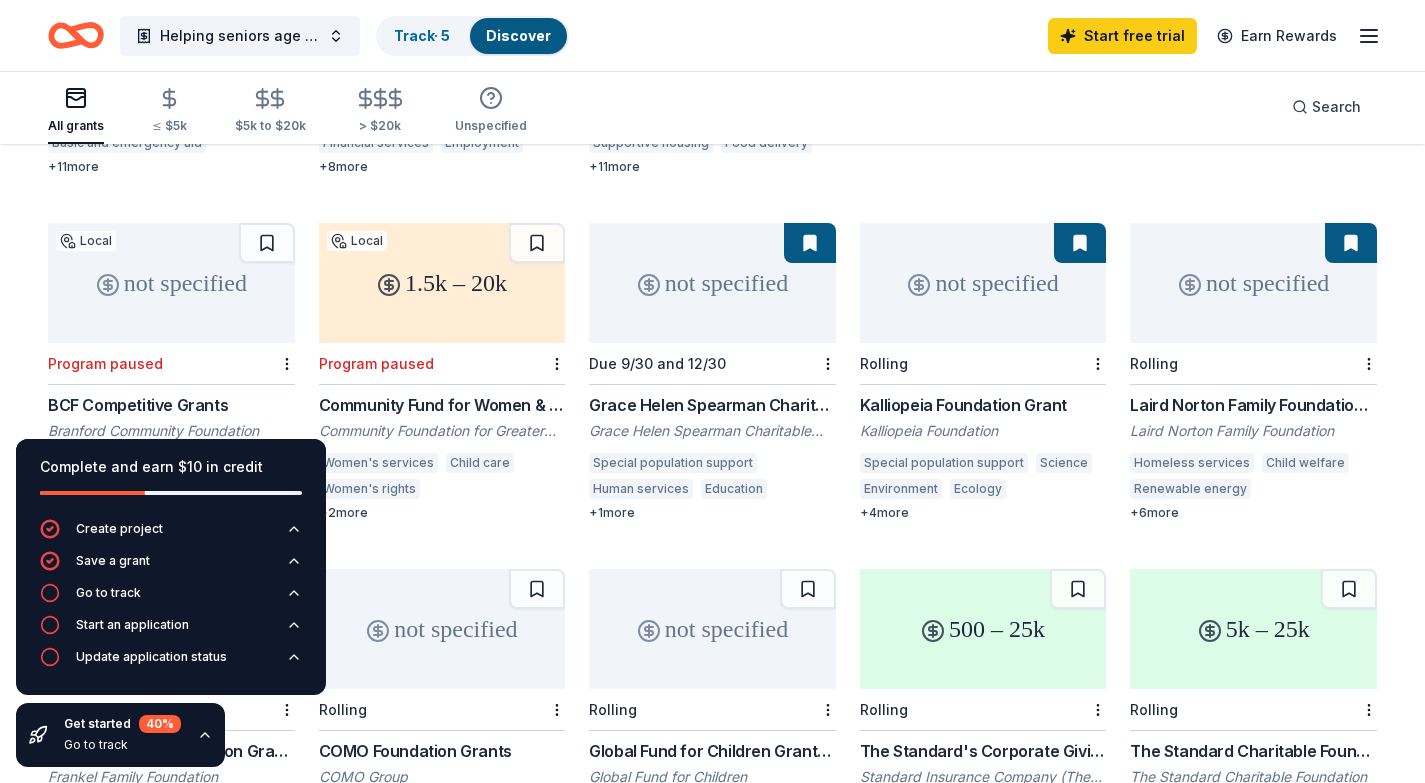 click on "not specified" at bounding box center [1253, 283] 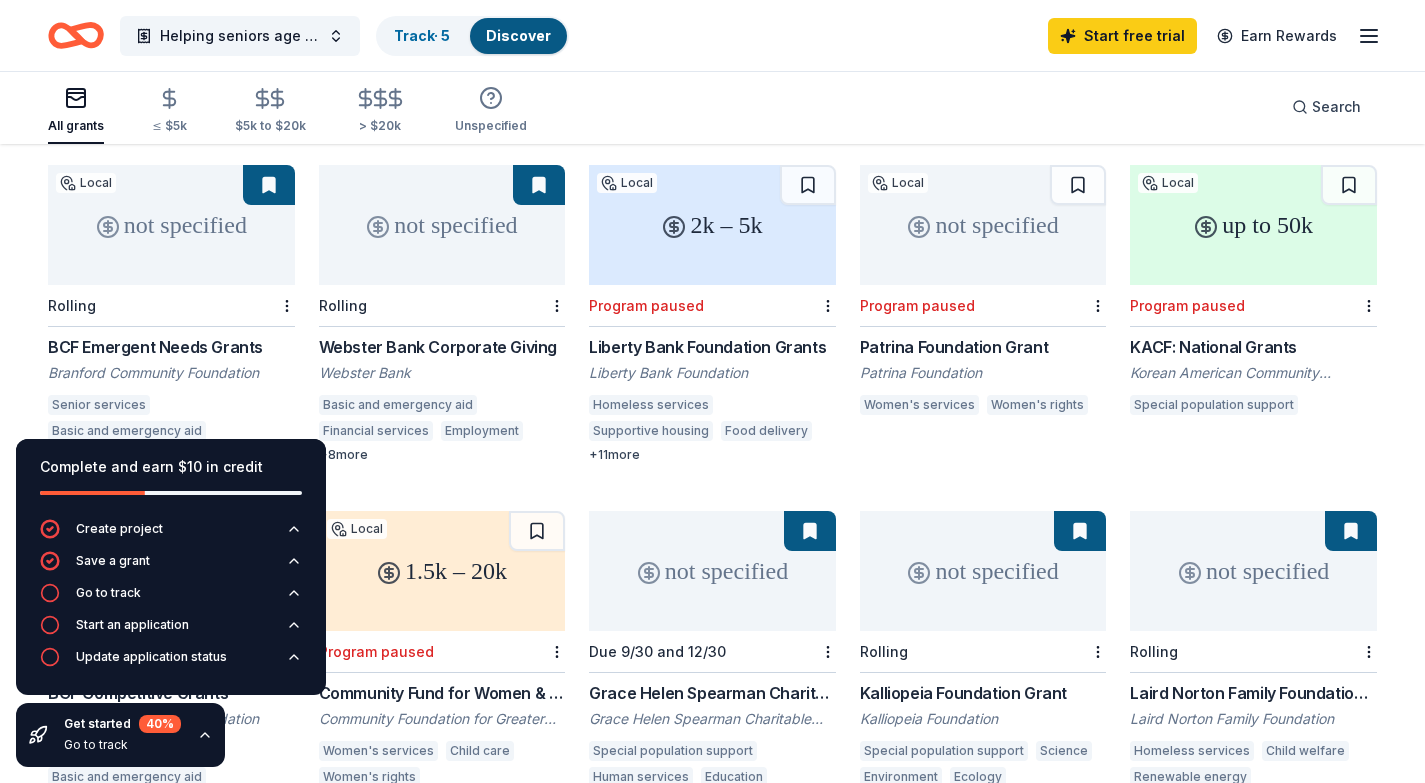 scroll, scrollTop: 173, scrollLeft: 0, axis: vertical 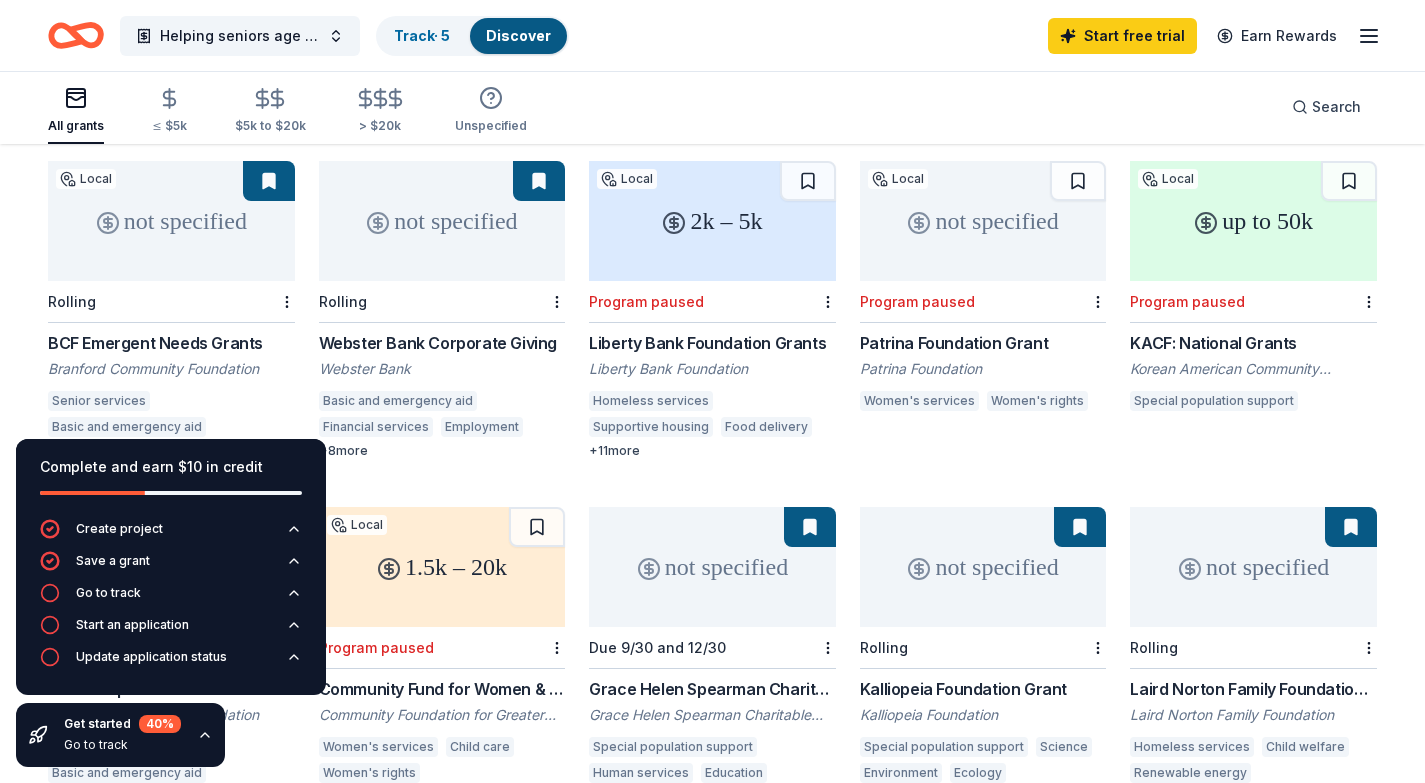 click on "not specified" at bounding box center (442, 221) 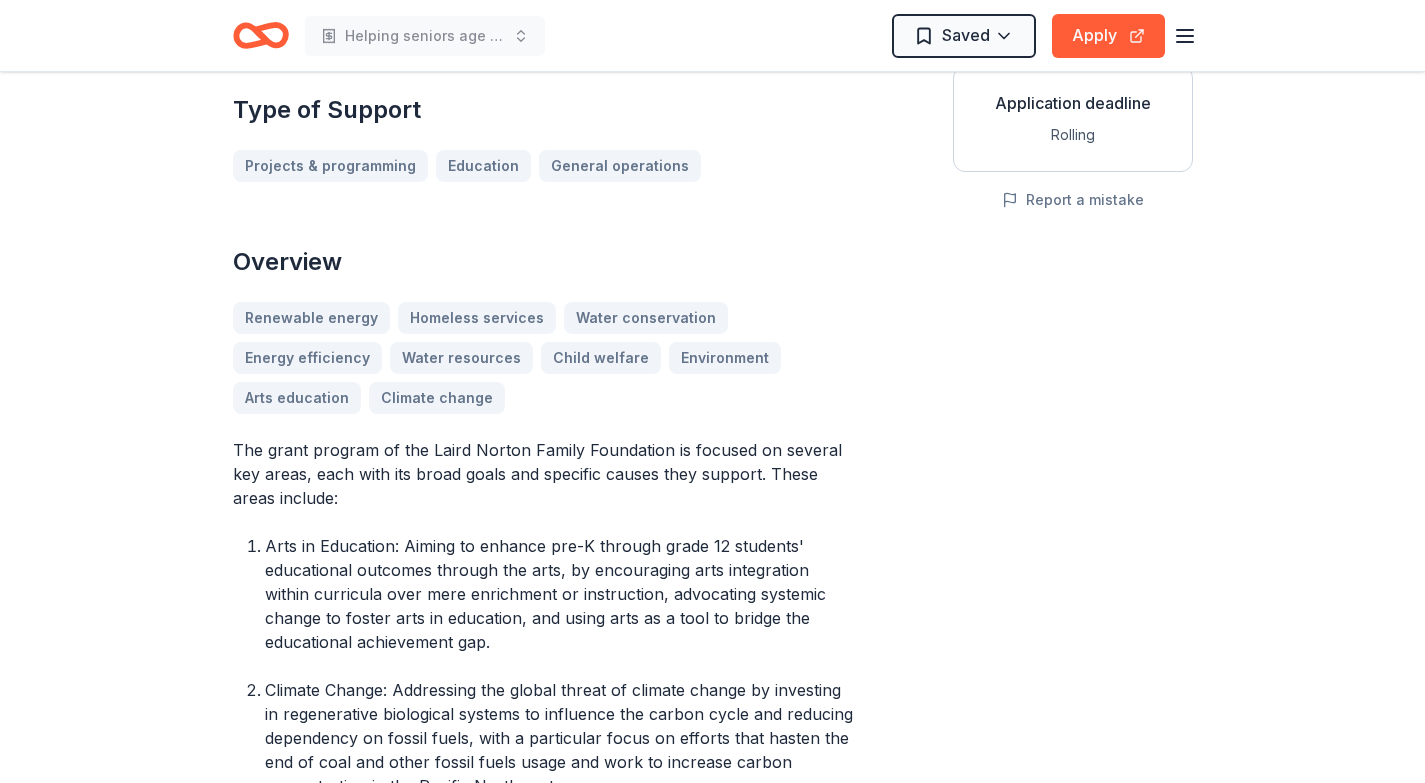scroll, scrollTop: 398, scrollLeft: 0, axis: vertical 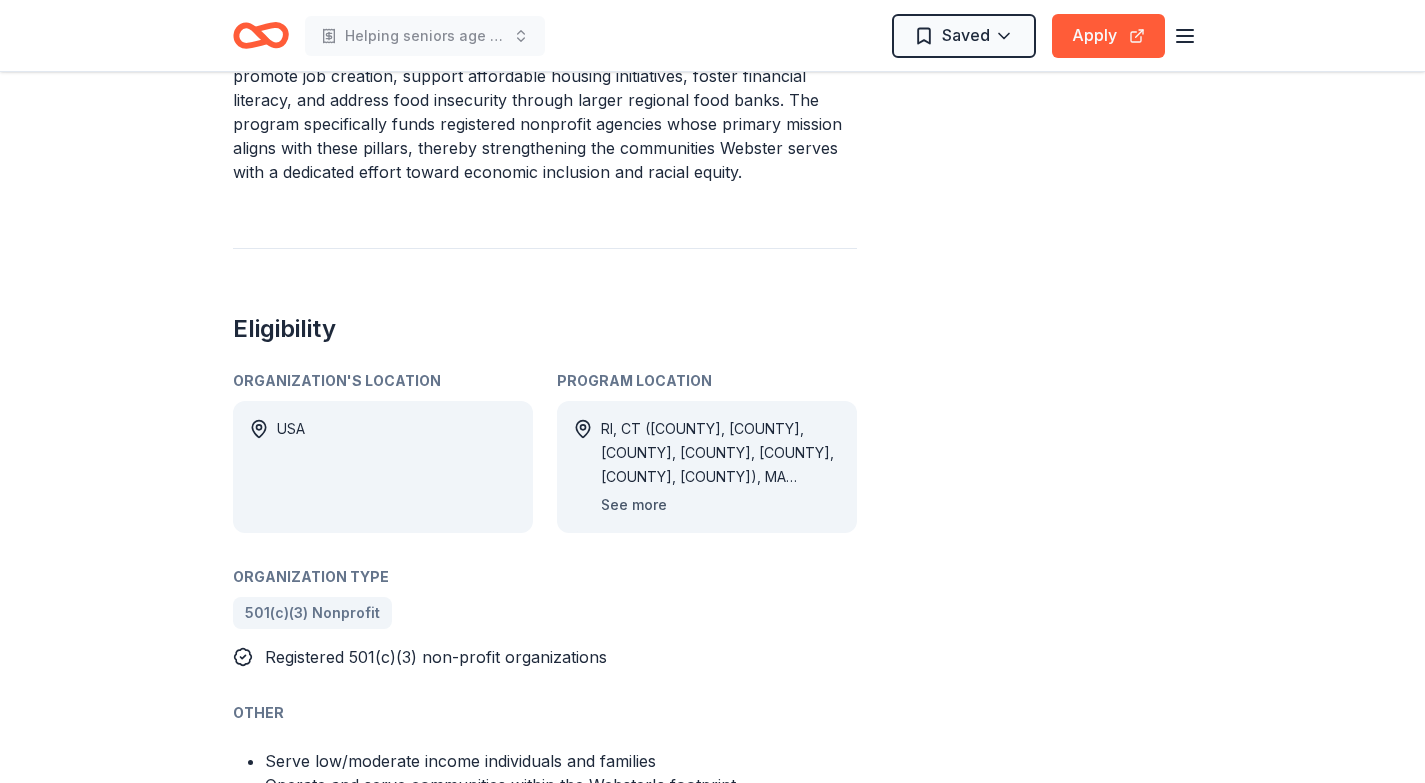 click on "See more" at bounding box center [634, 505] 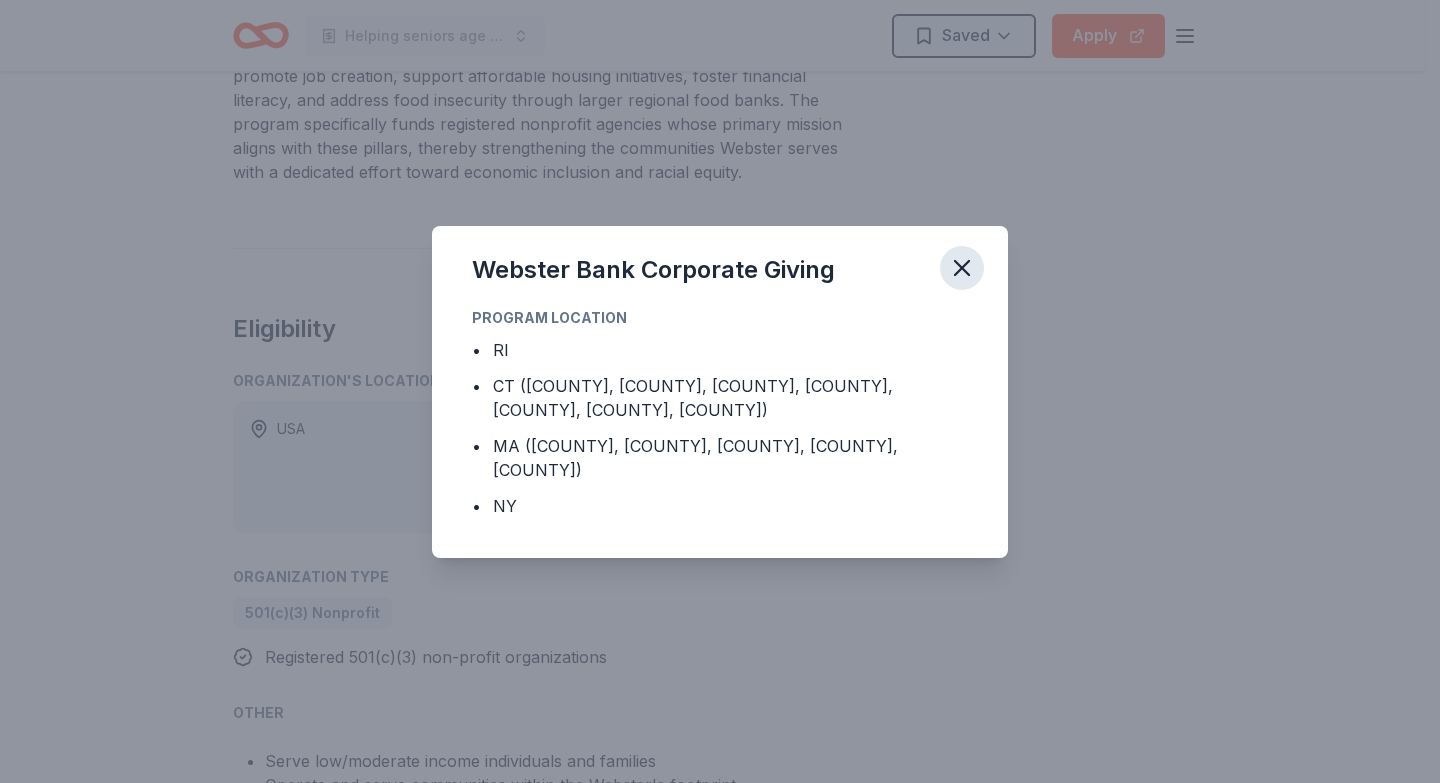 click 